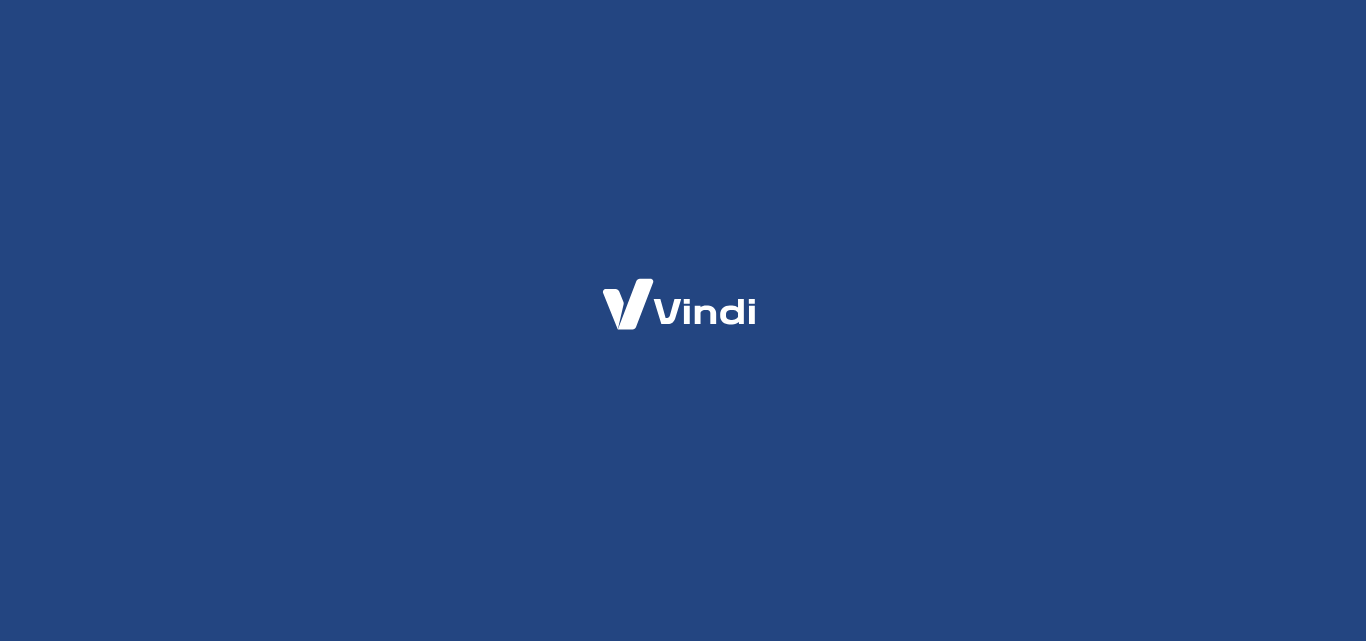 scroll, scrollTop: 0, scrollLeft: 0, axis: both 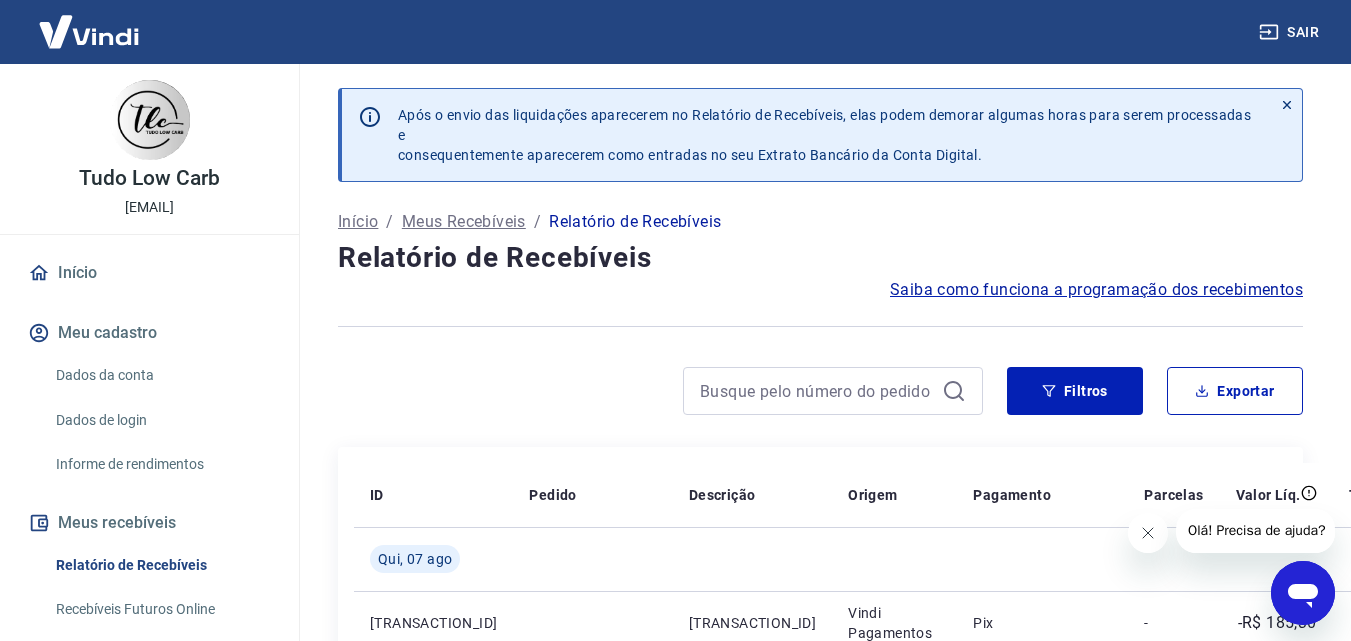 click 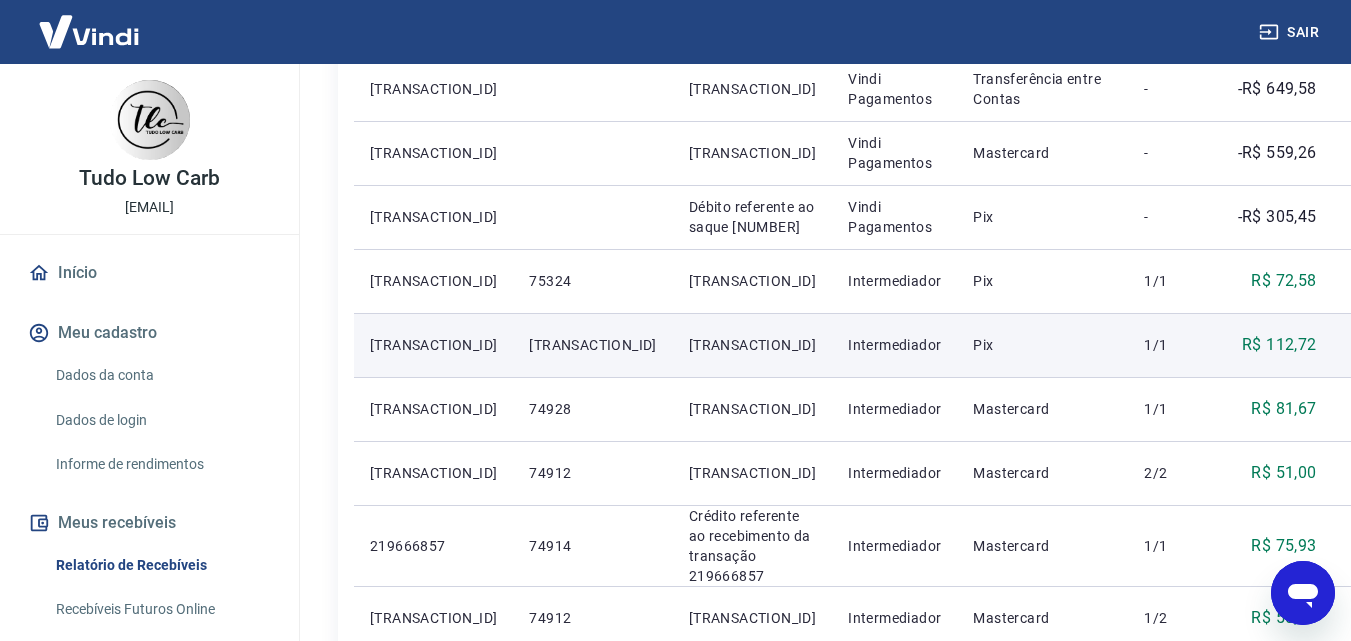 scroll, scrollTop: 600, scrollLeft: 0, axis: vertical 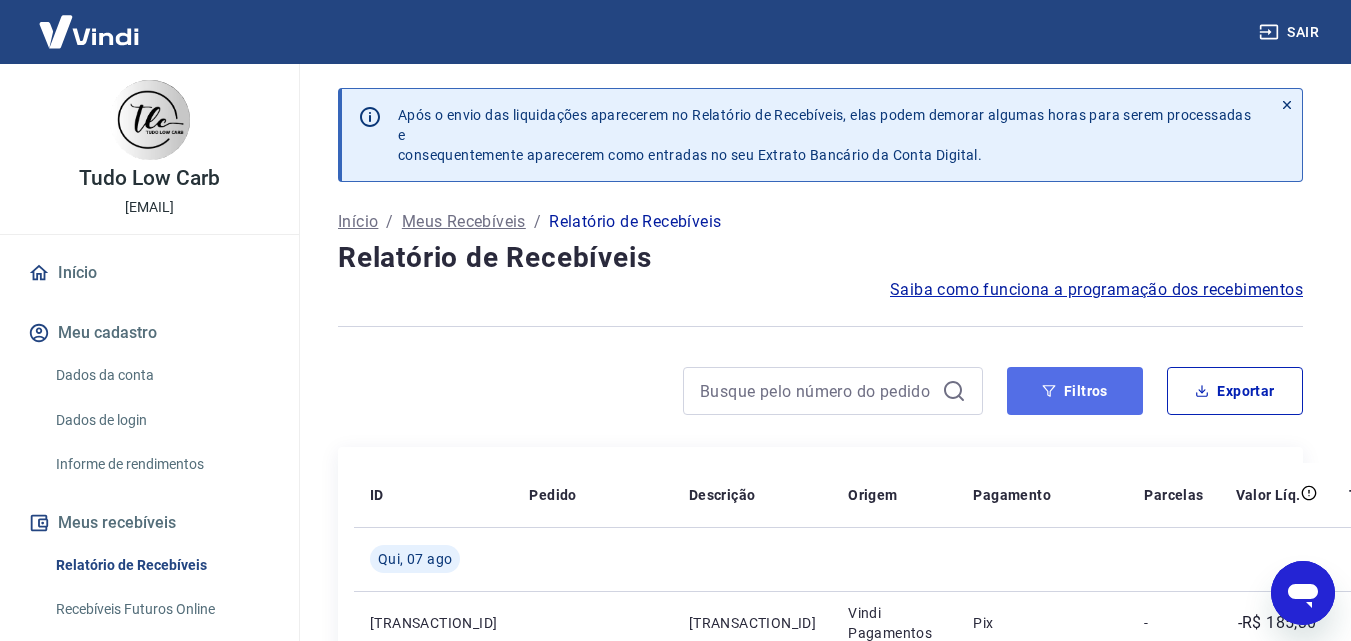 click on "Filtros" at bounding box center (1075, 391) 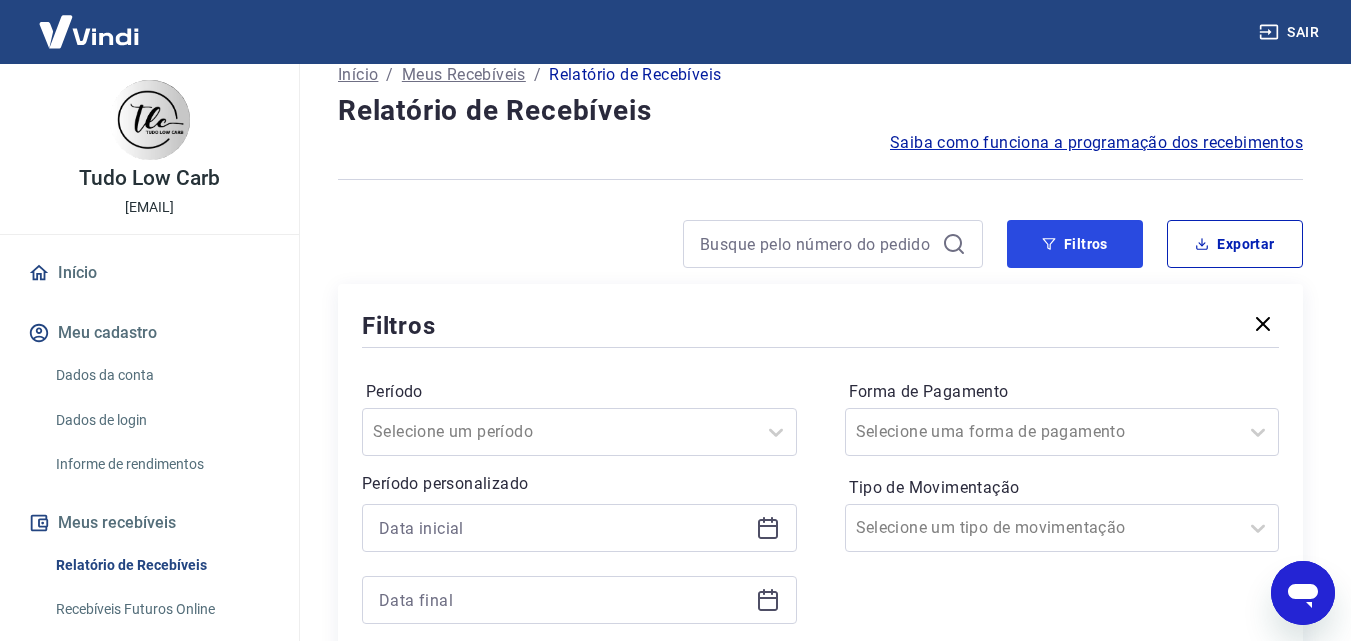 scroll, scrollTop: 300, scrollLeft: 0, axis: vertical 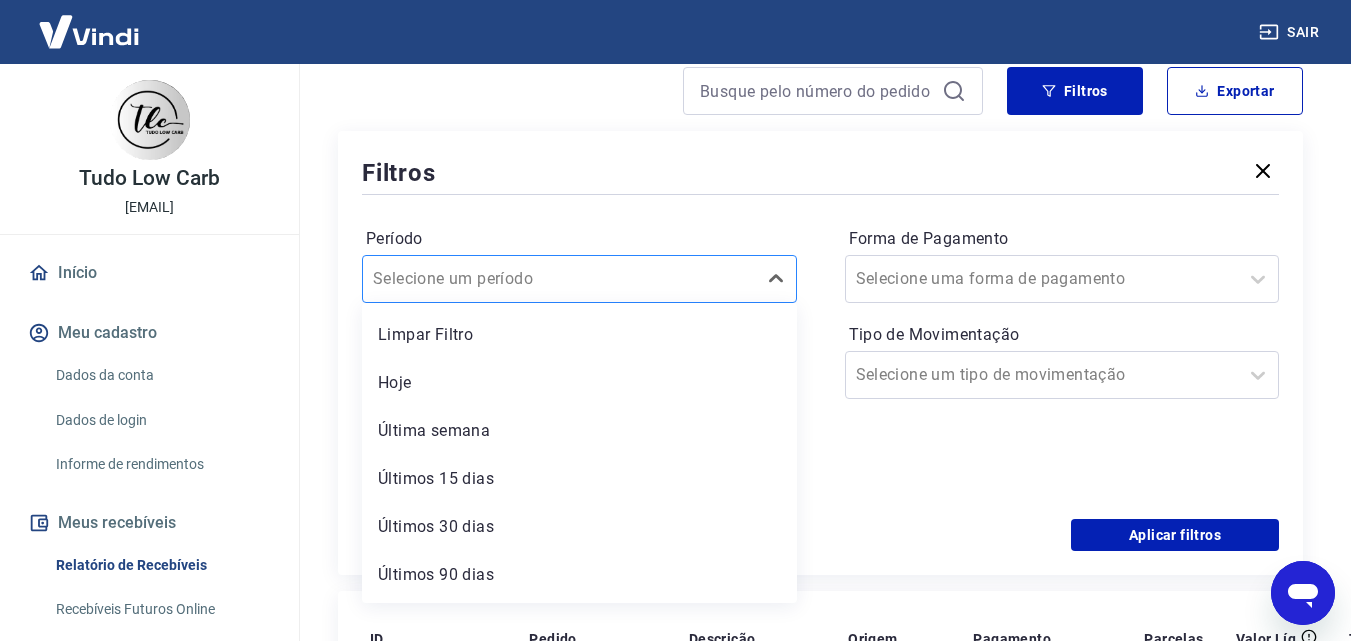 click at bounding box center (559, 279) 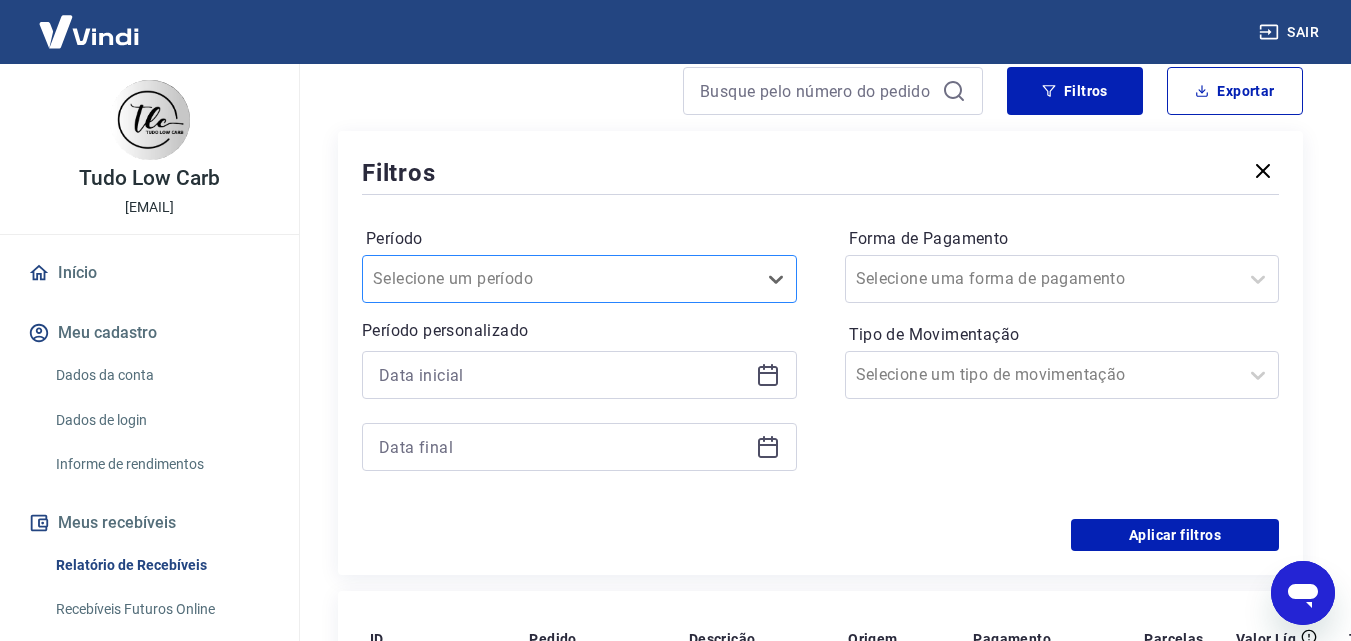 click at bounding box center [559, 279] 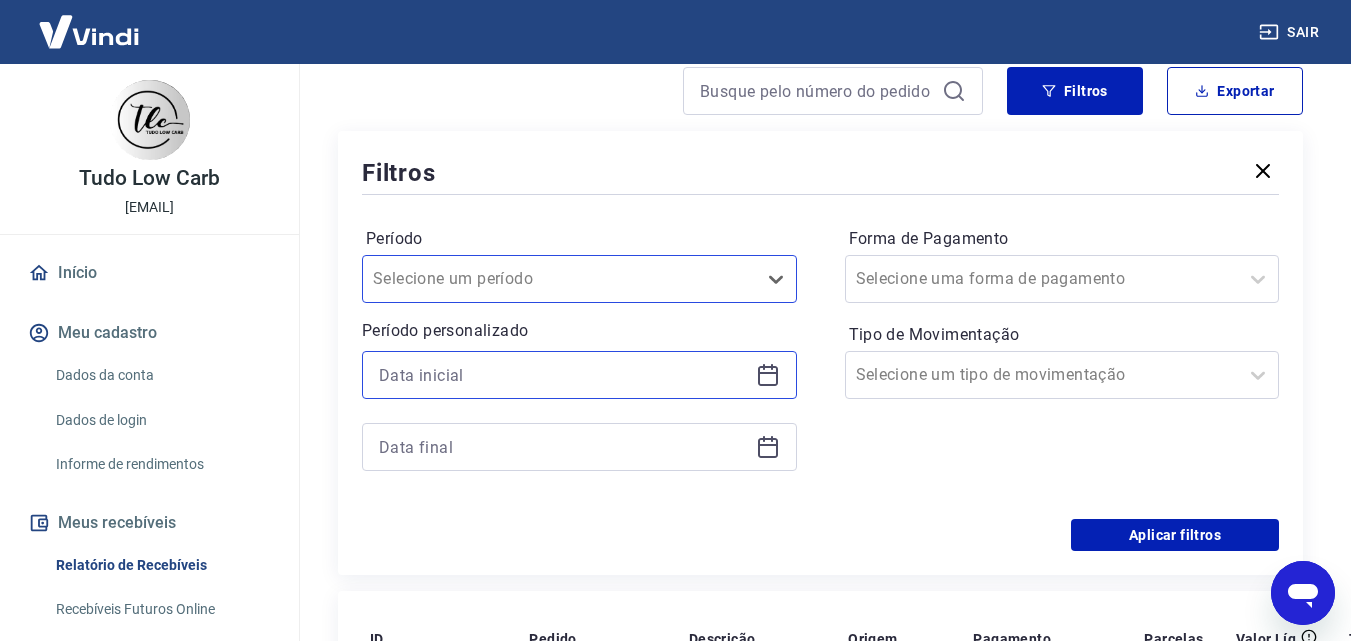 click at bounding box center (563, 375) 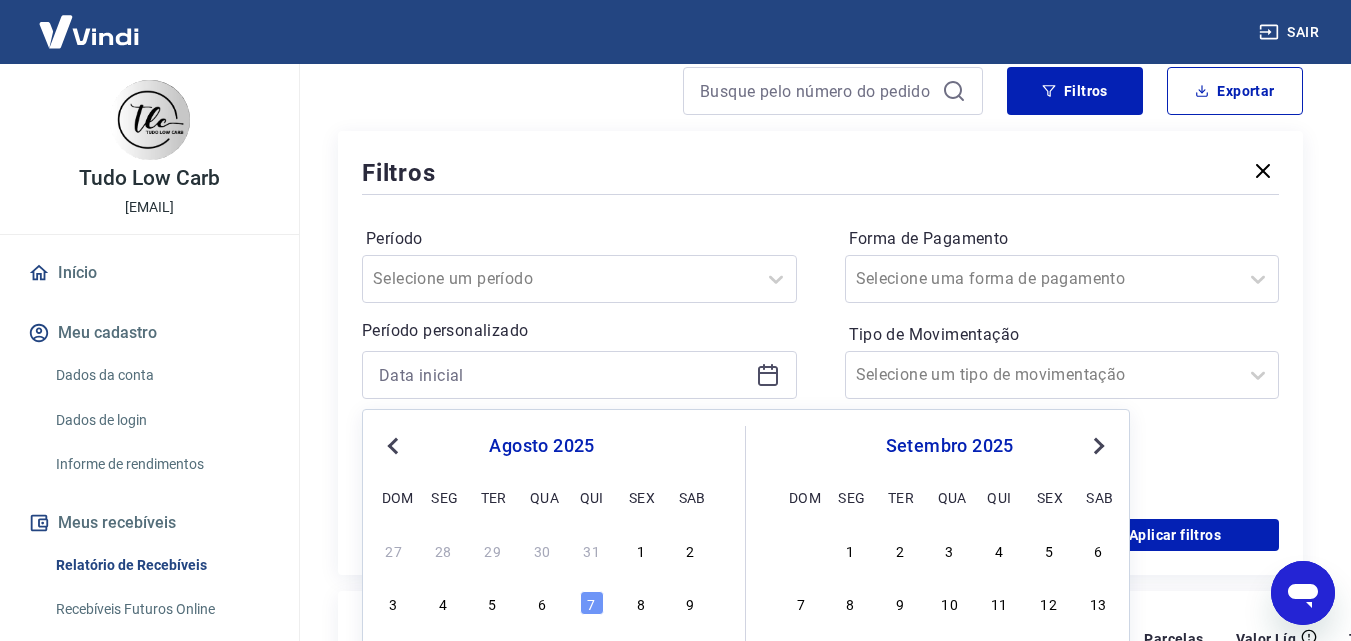 click on "Previous Month" at bounding box center [393, 446] 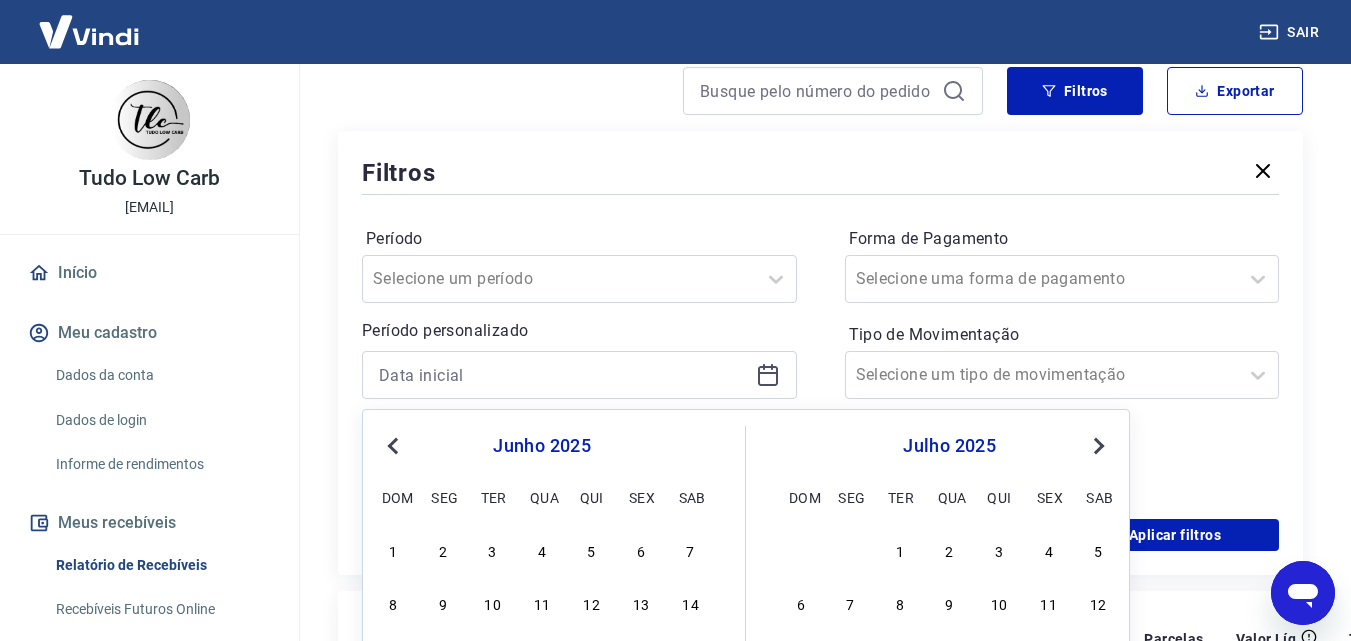 click on "Previous Month" at bounding box center [393, 446] 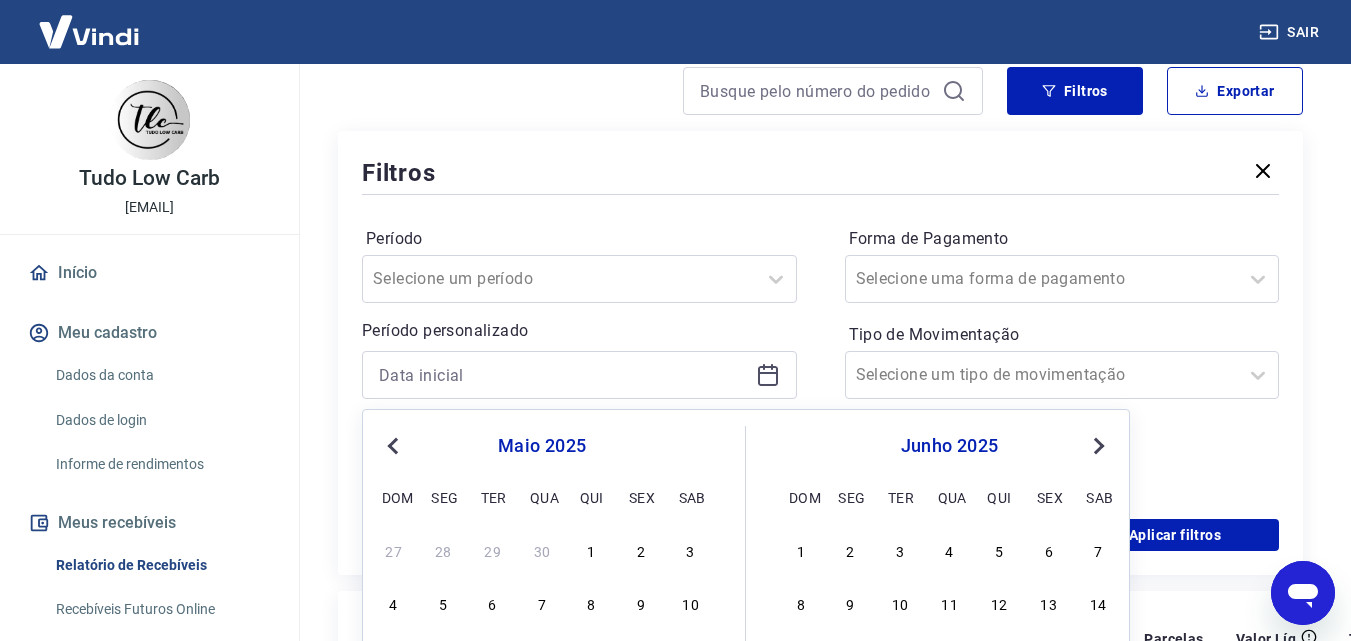 click on "Previous Month" at bounding box center [393, 446] 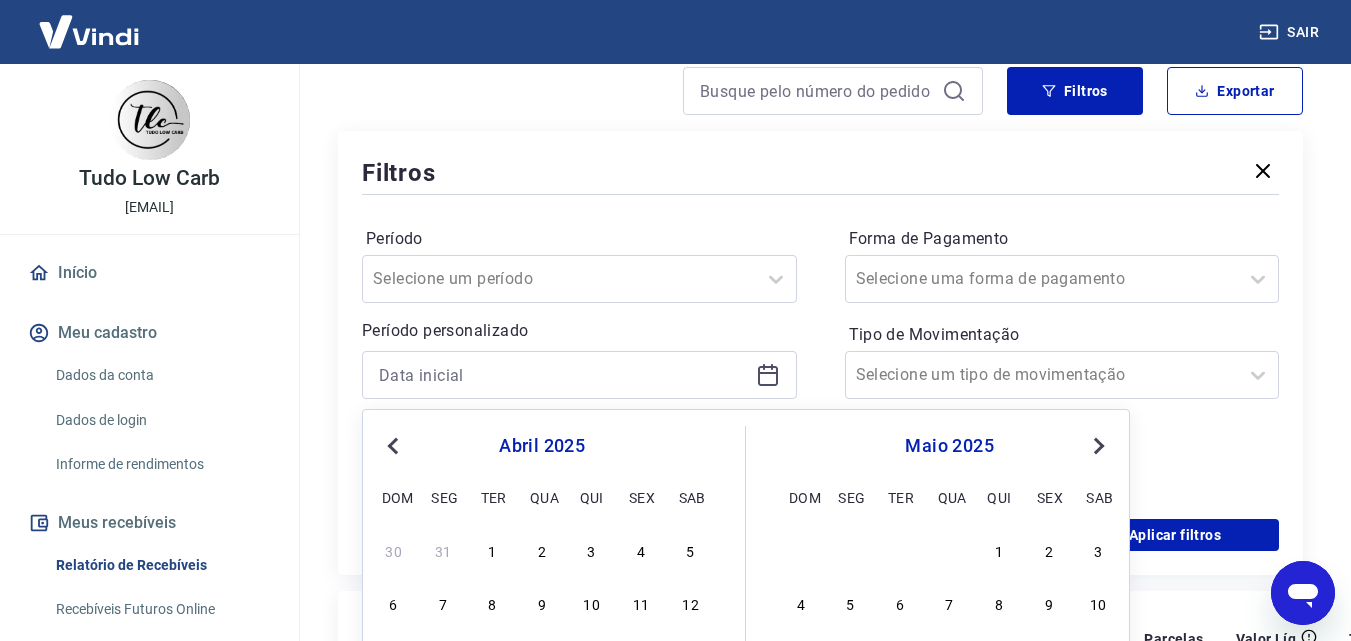 click on "Previous Month" at bounding box center (393, 446) 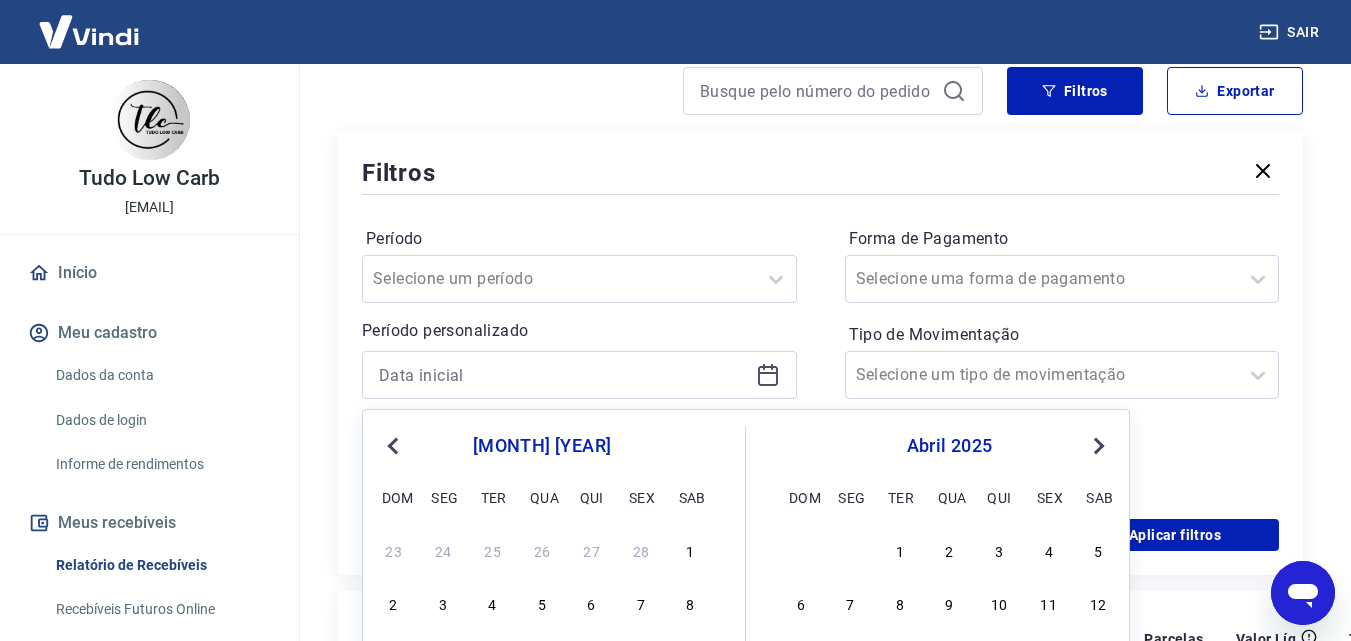 click on "Previous Month" at bounding box center (393, 446) 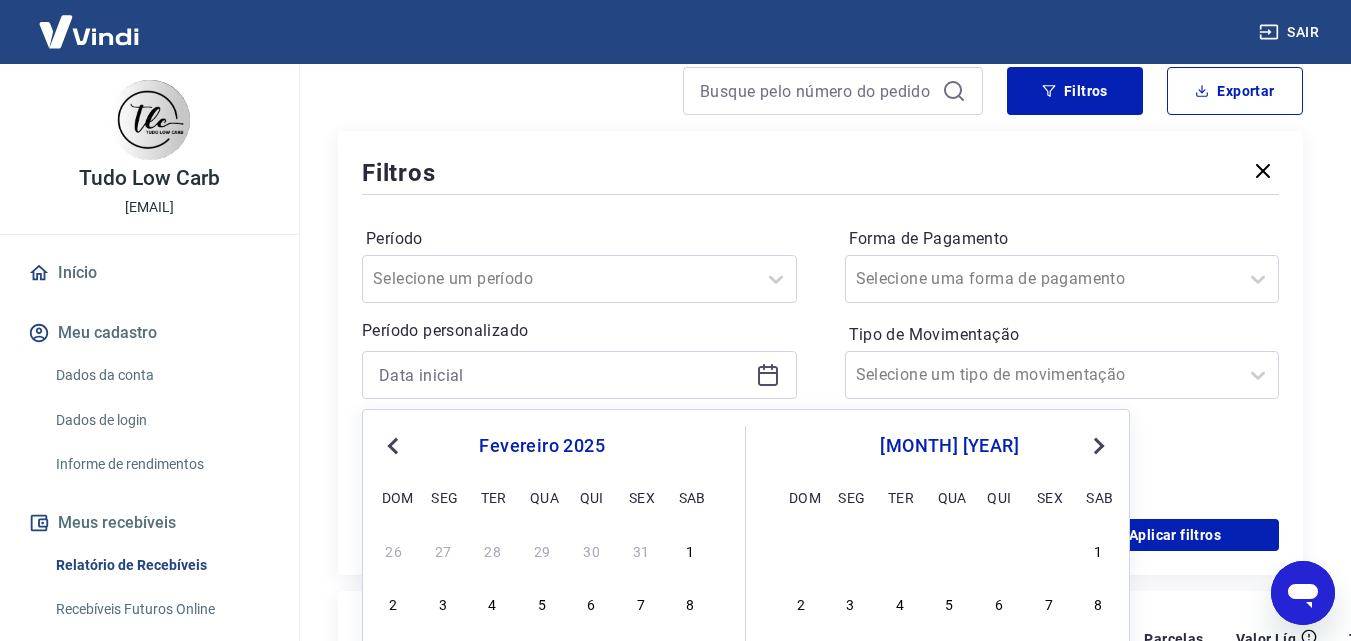 click on "Previous Month" at bounding box center (393, 446) 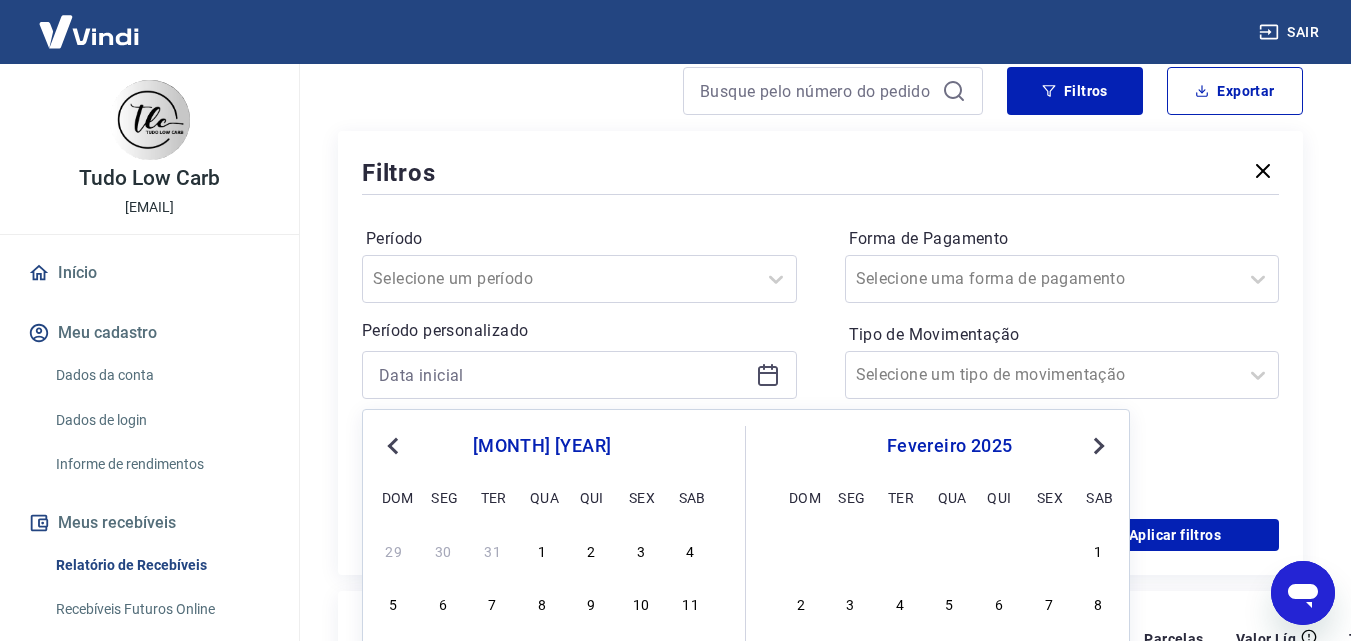 click on "Previous Month" at bounding box center [393, 446] 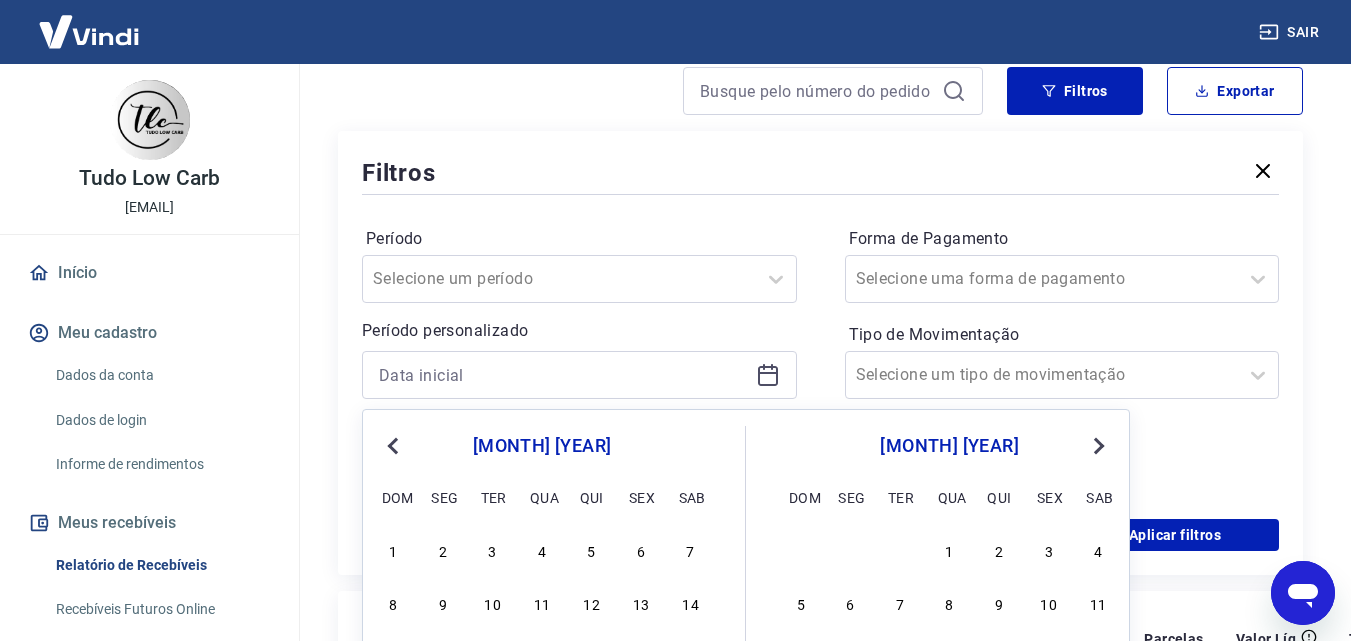 click on "Previous Month" at bounding box center (393, 446) 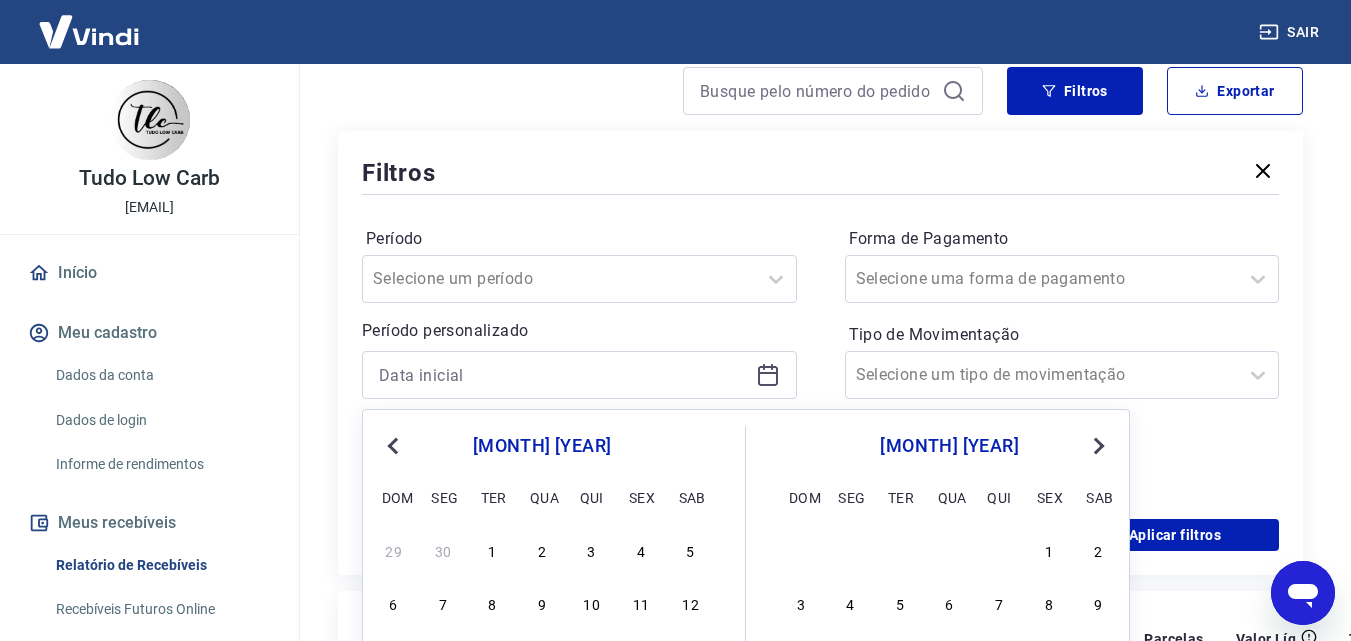 click on "Previous Month" at bounding box center (393, 446) 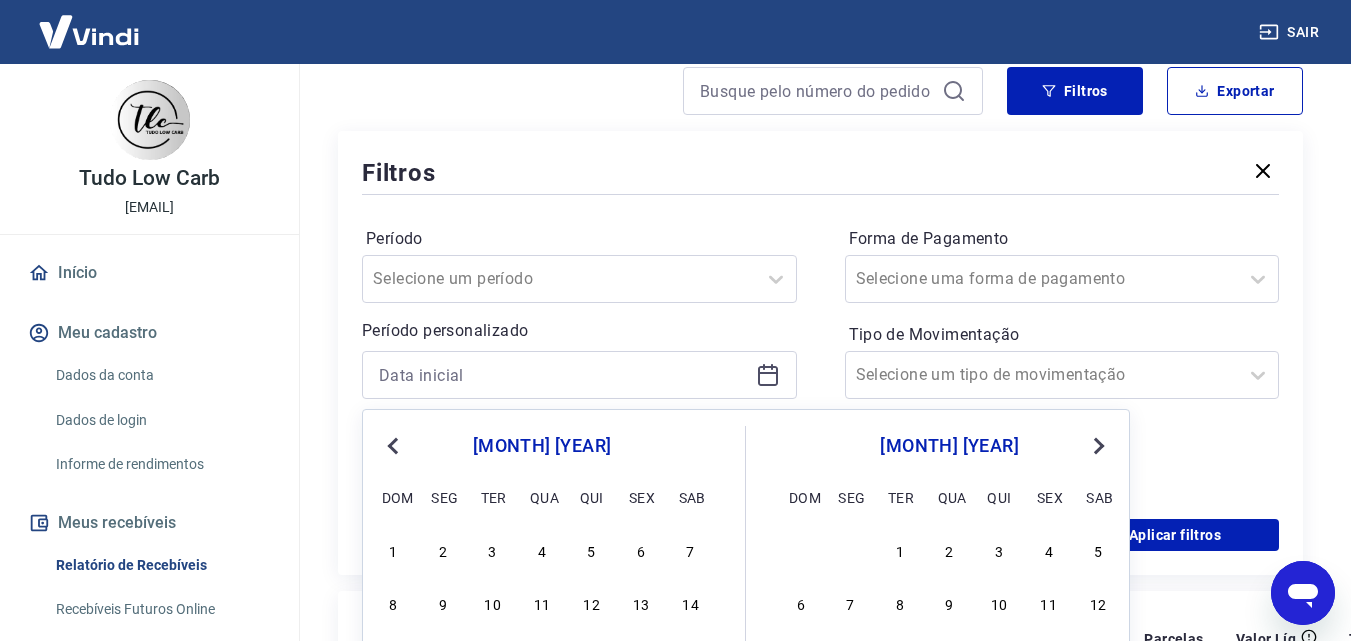click on "Previous Month" at bounding box center (393, 446) 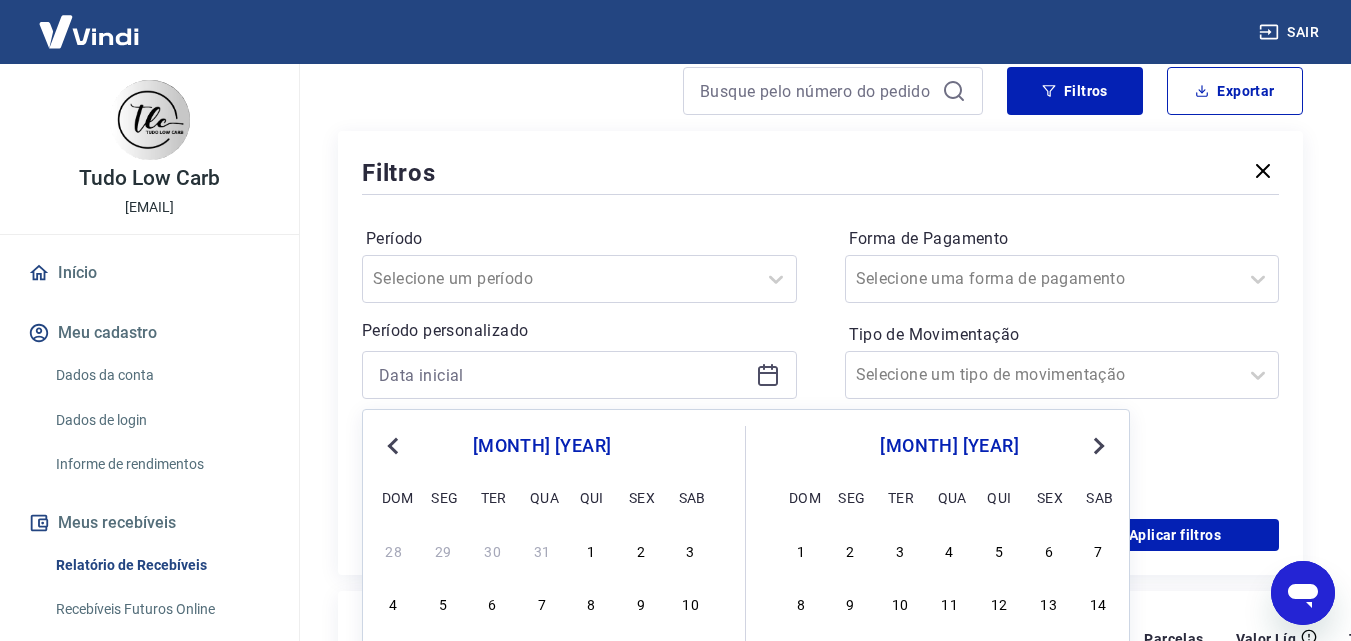 click on "Previous Month" at bounding box center [393, 446] 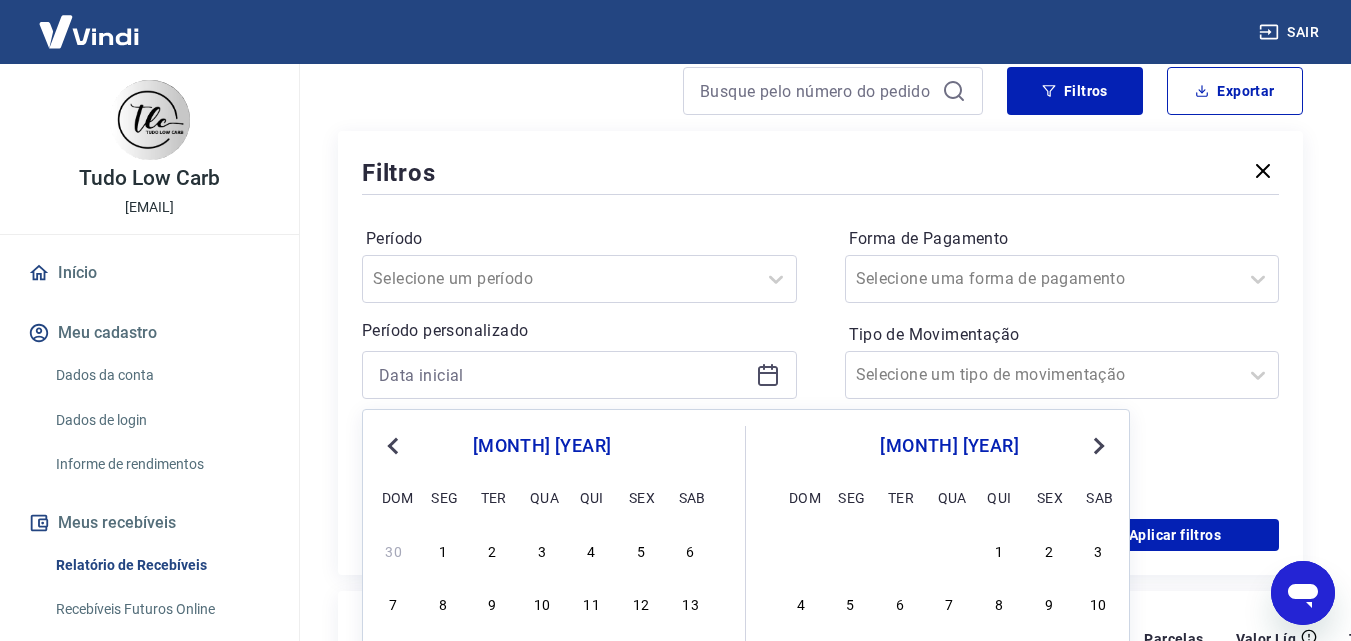 click on "Previous Month" at bounding box center [393, 446] 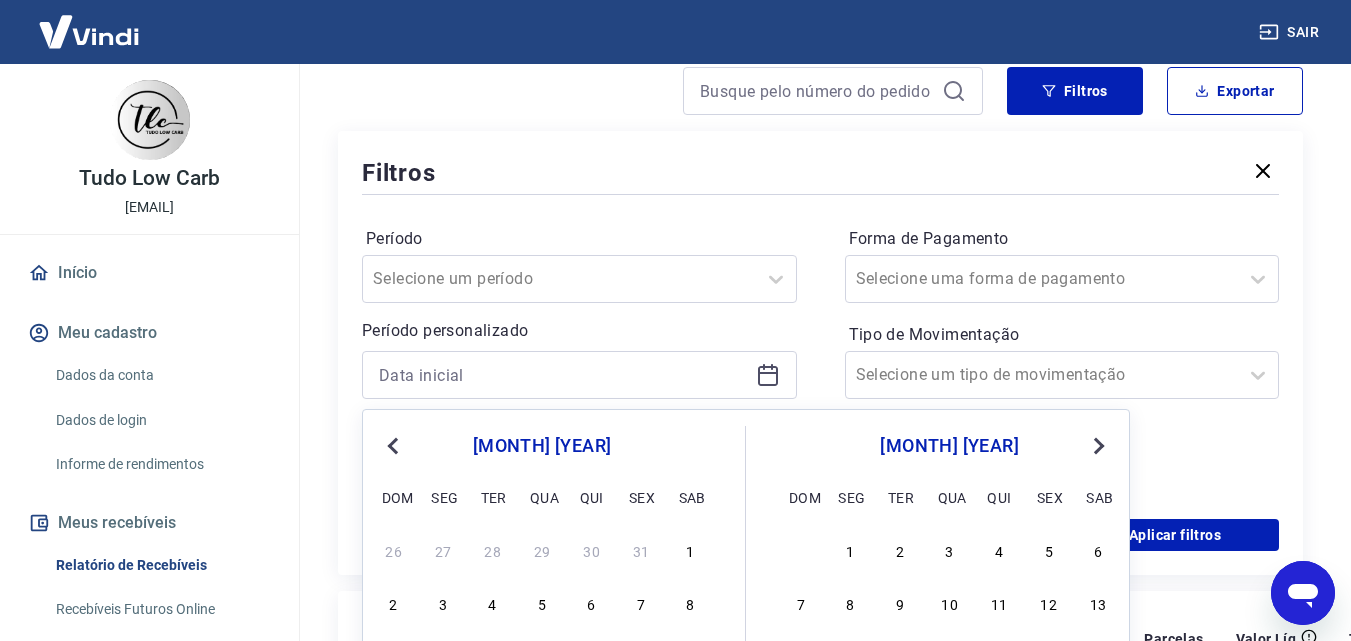 click on "Previous Month" at bounding box center [393, 446] 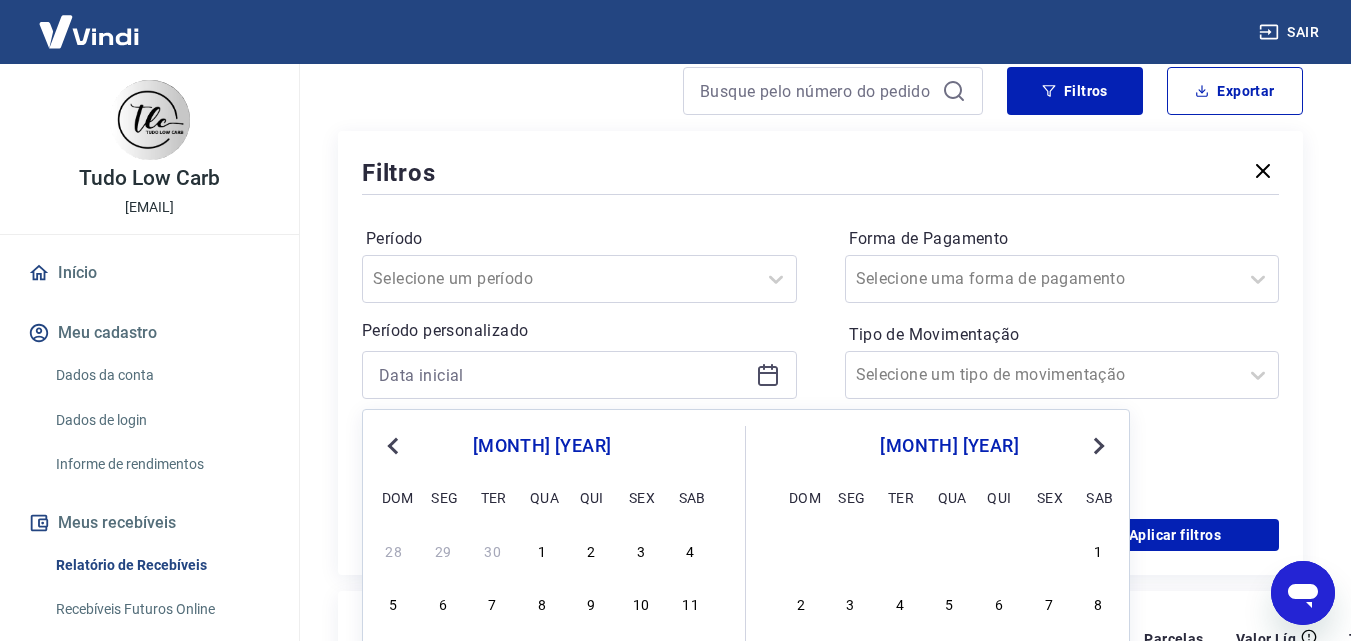 click on "Previous Month" at bounding box center [393, 446] 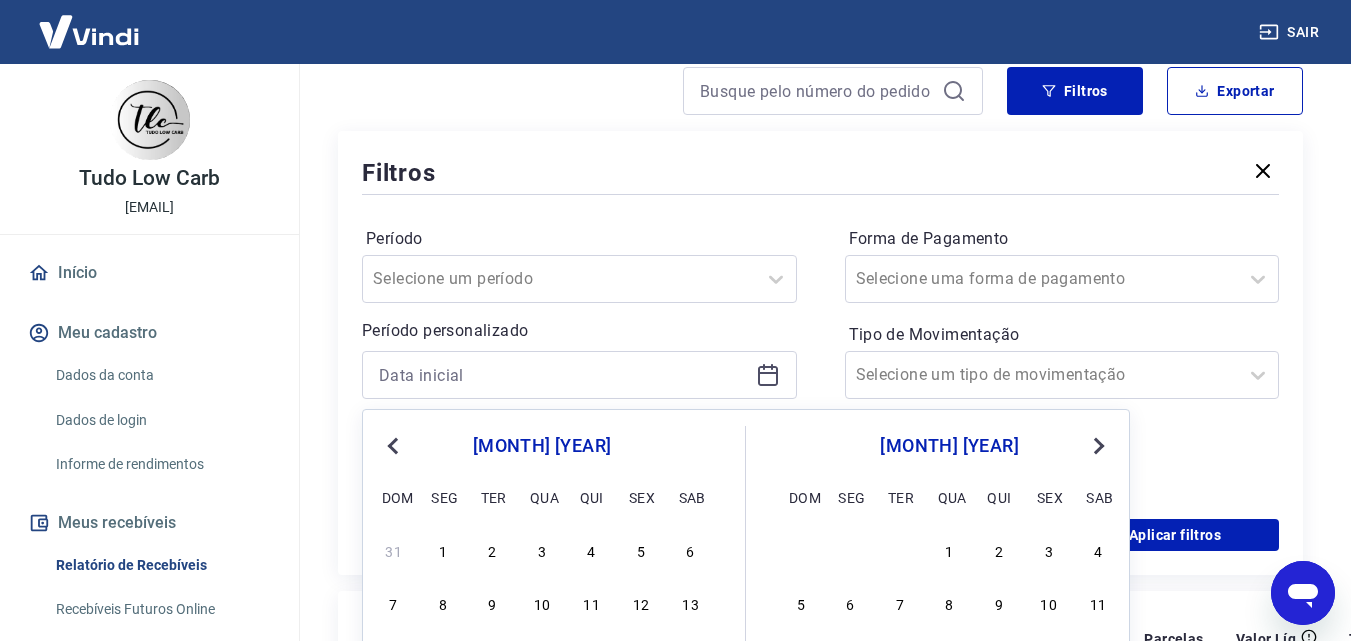 click on "Previous Month" at bounding box center [393, 446] 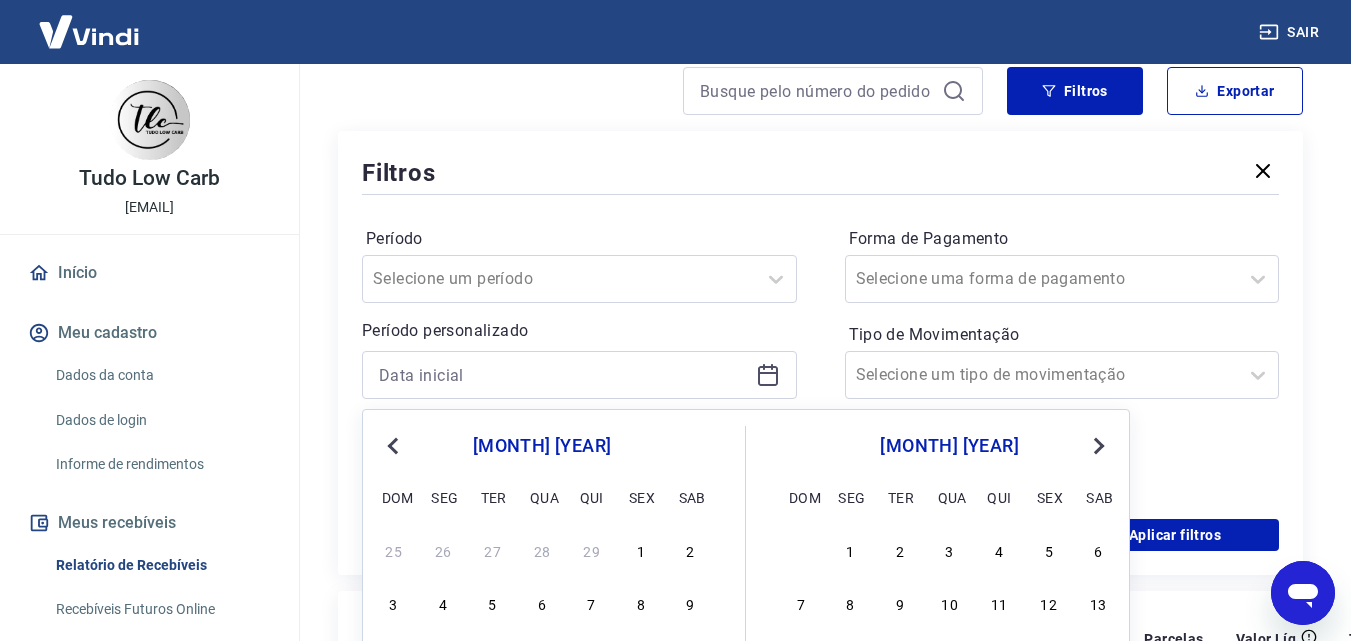 click on "Previous Month" at bounding box center (393, 446) 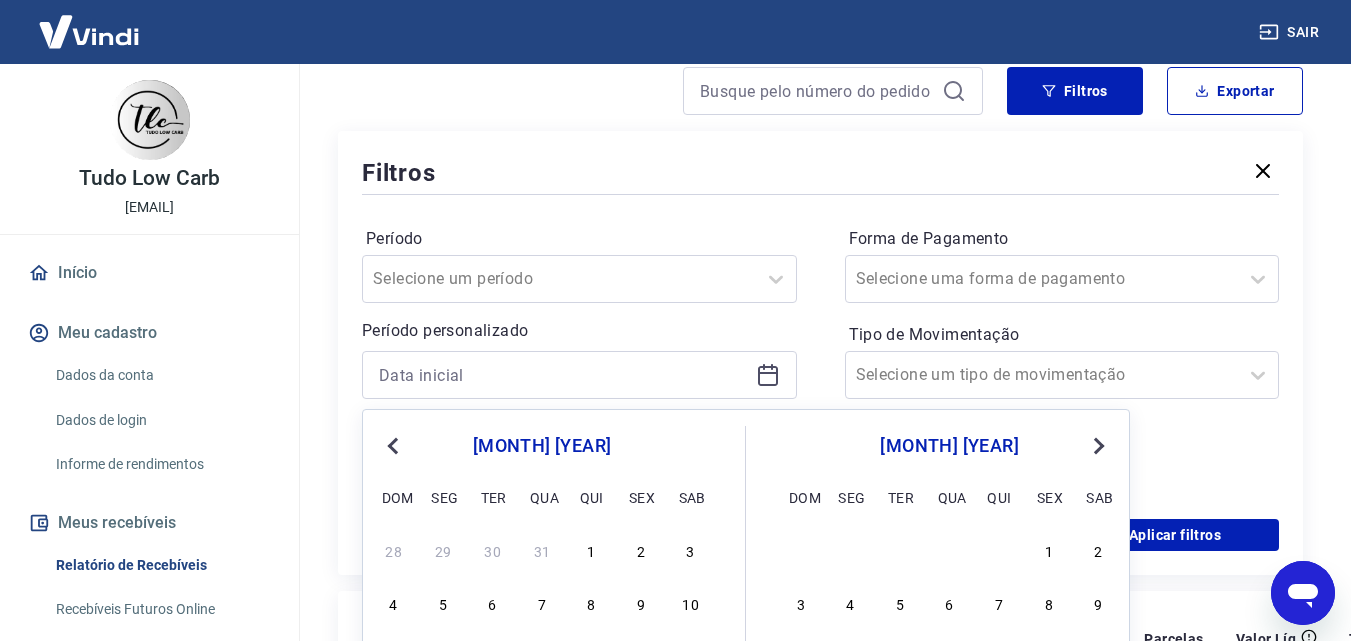 click on "Previous Month" at bounding box center (393, 446) 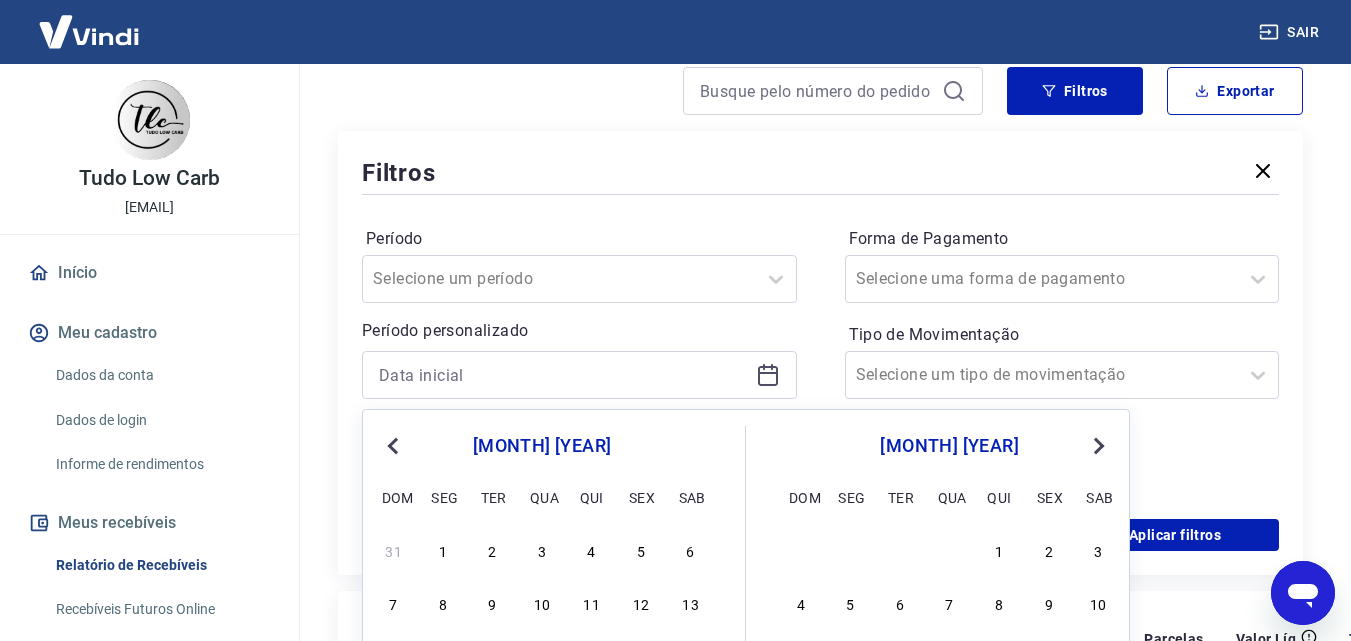 click on "Previous Month" at bounding box center [393, 446] 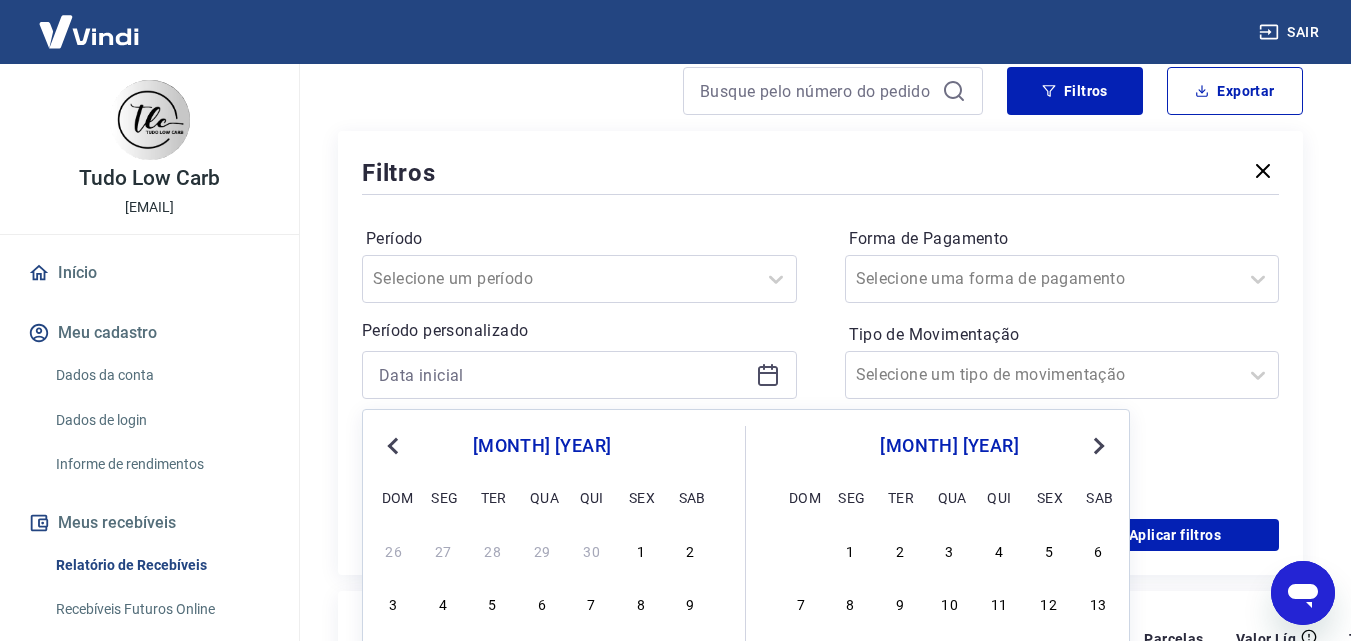 click on "Next Month" at bounding box center (1097, 445) 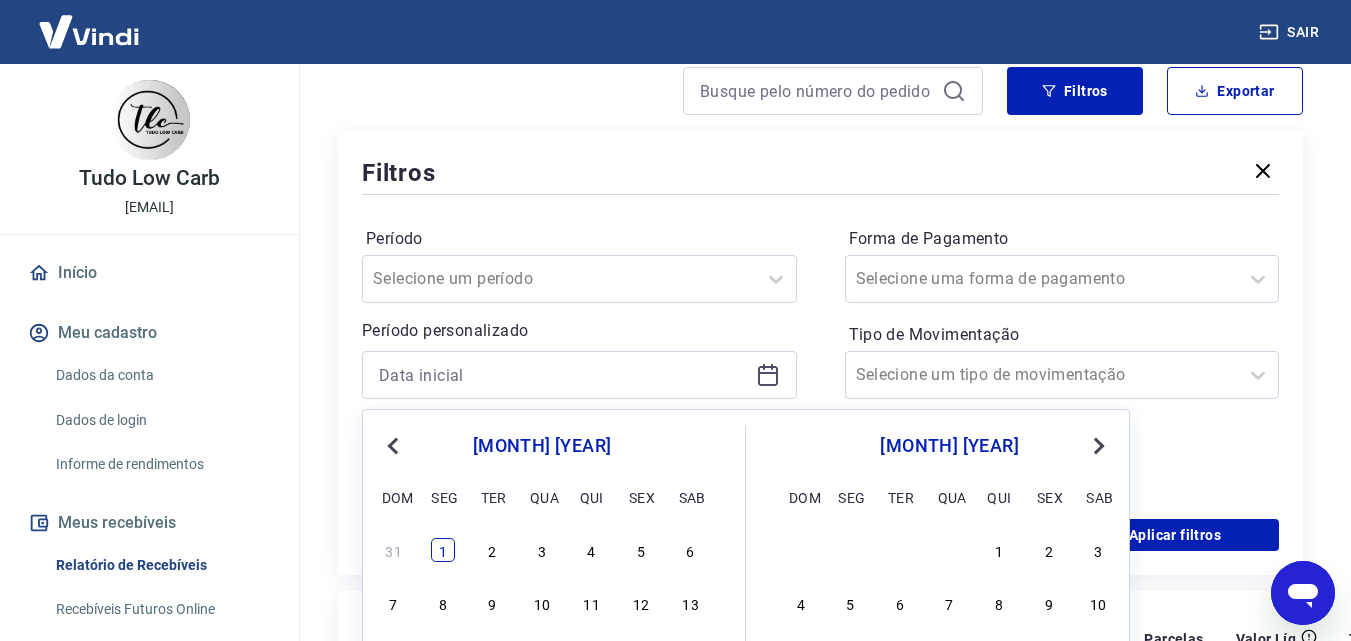 click on "1" at bounding box center (443, 550) 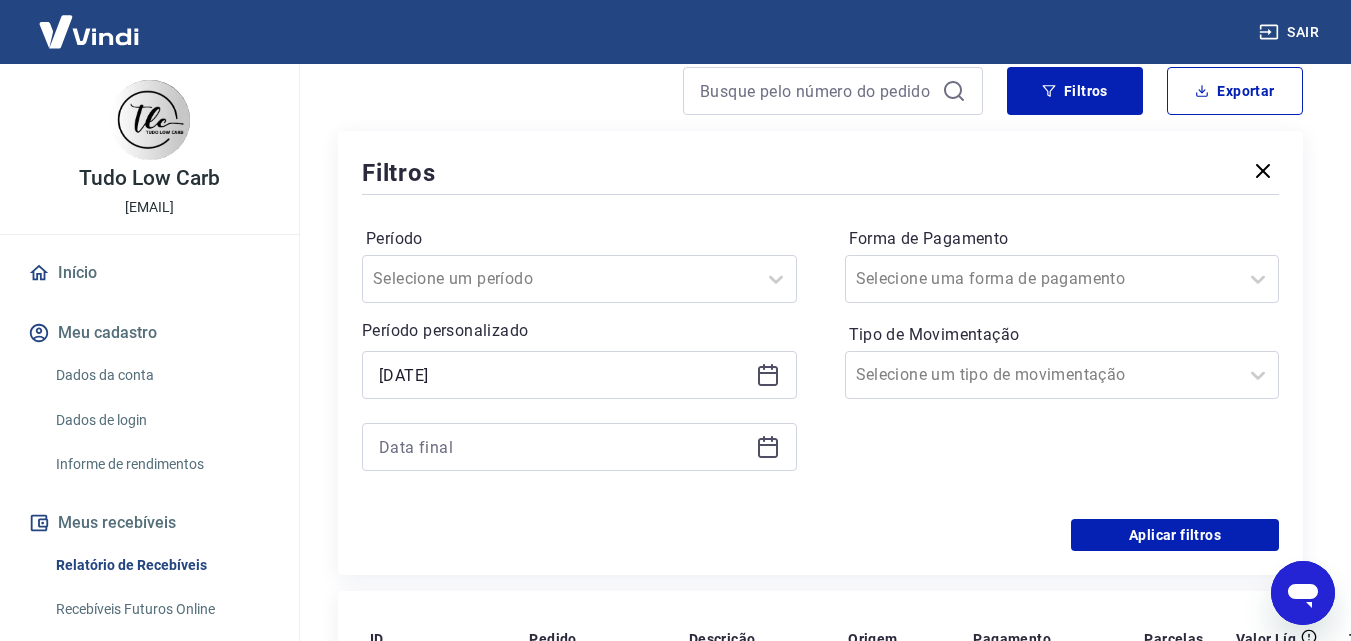 click 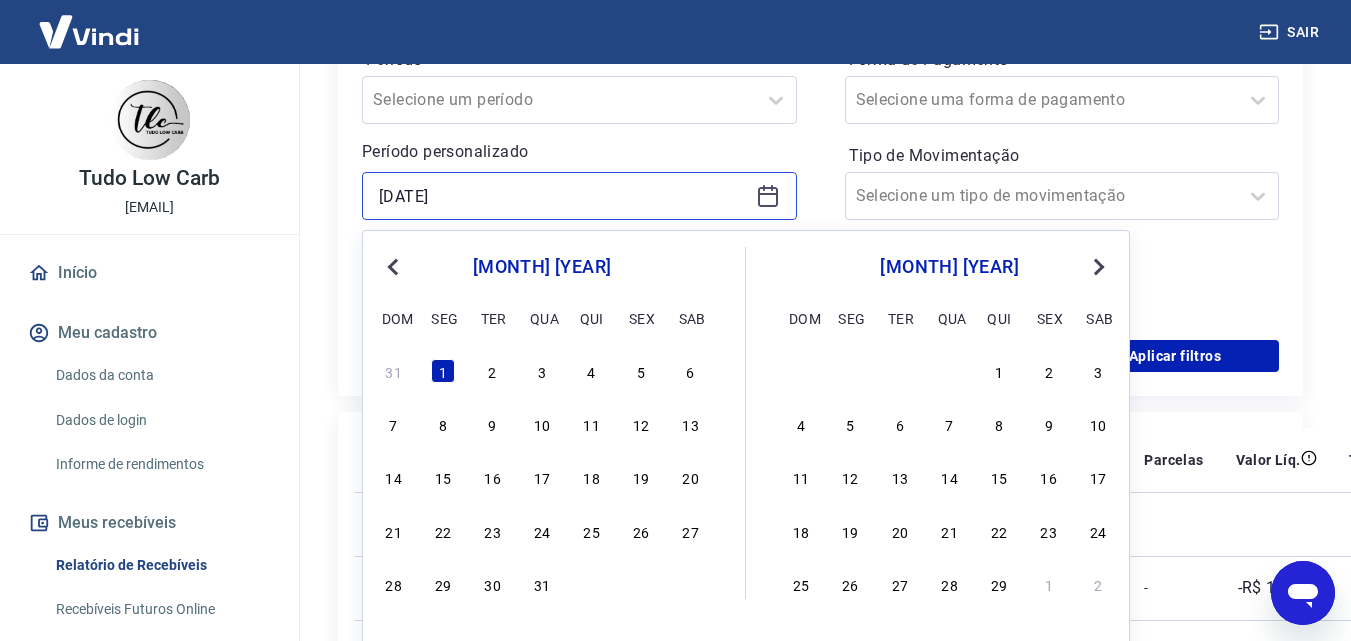 scroll, scrollTop: 500, scrollLeft: 0, axis: vertical 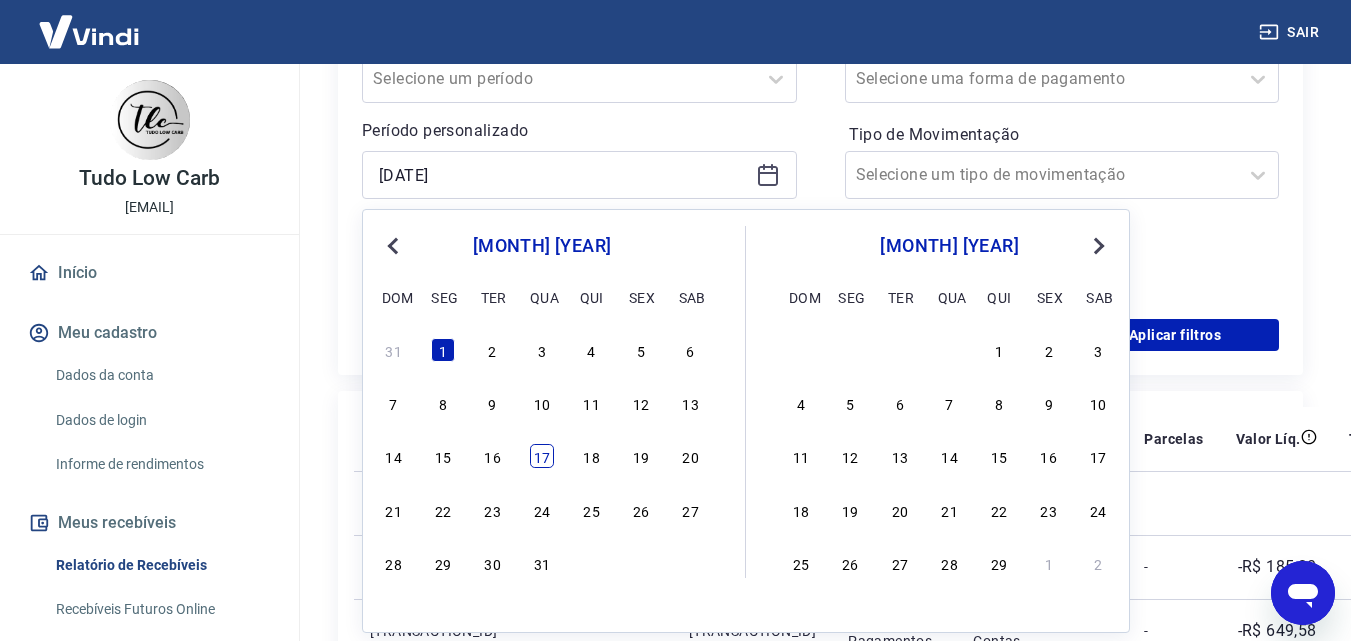 click on "17" at bounding box center [542, 456] 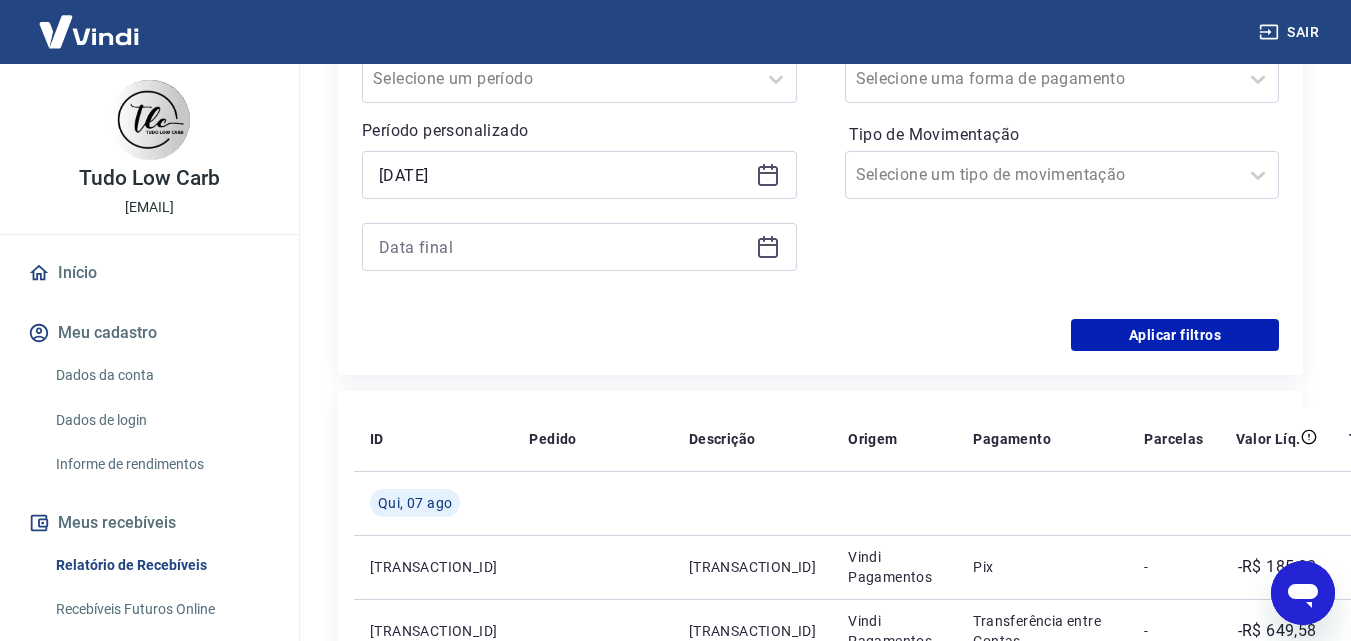 click 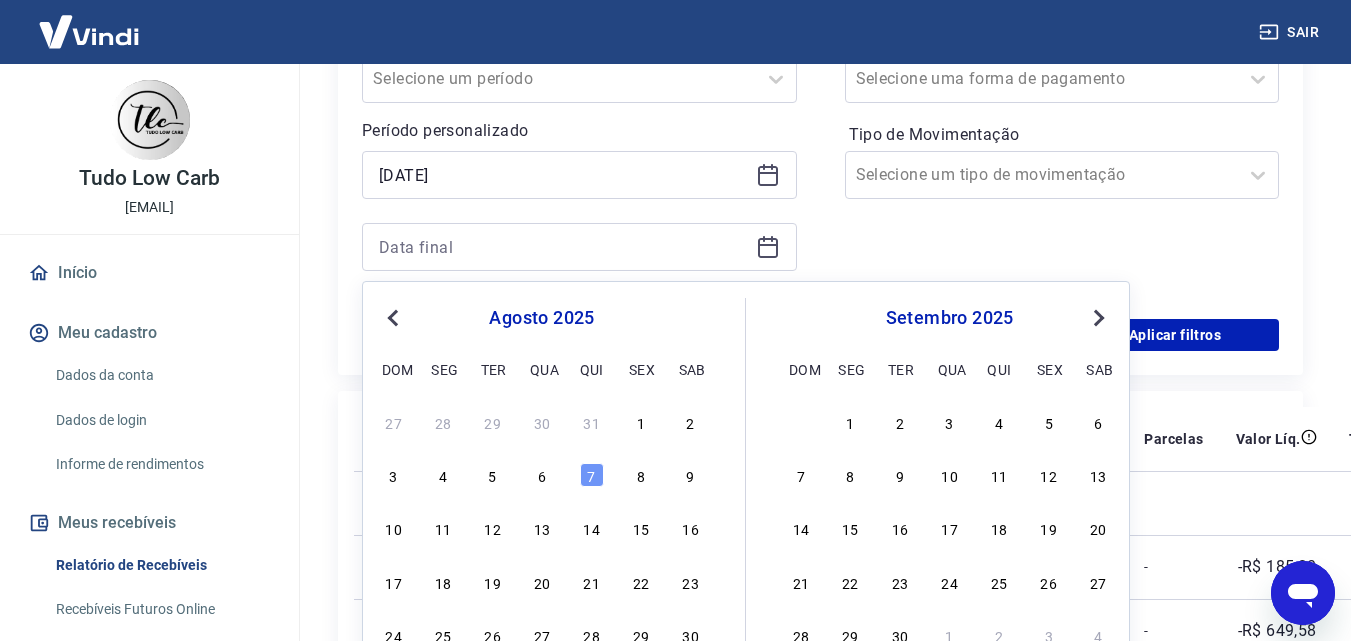 click on "Previous Month" at bounding box center [395, 317] 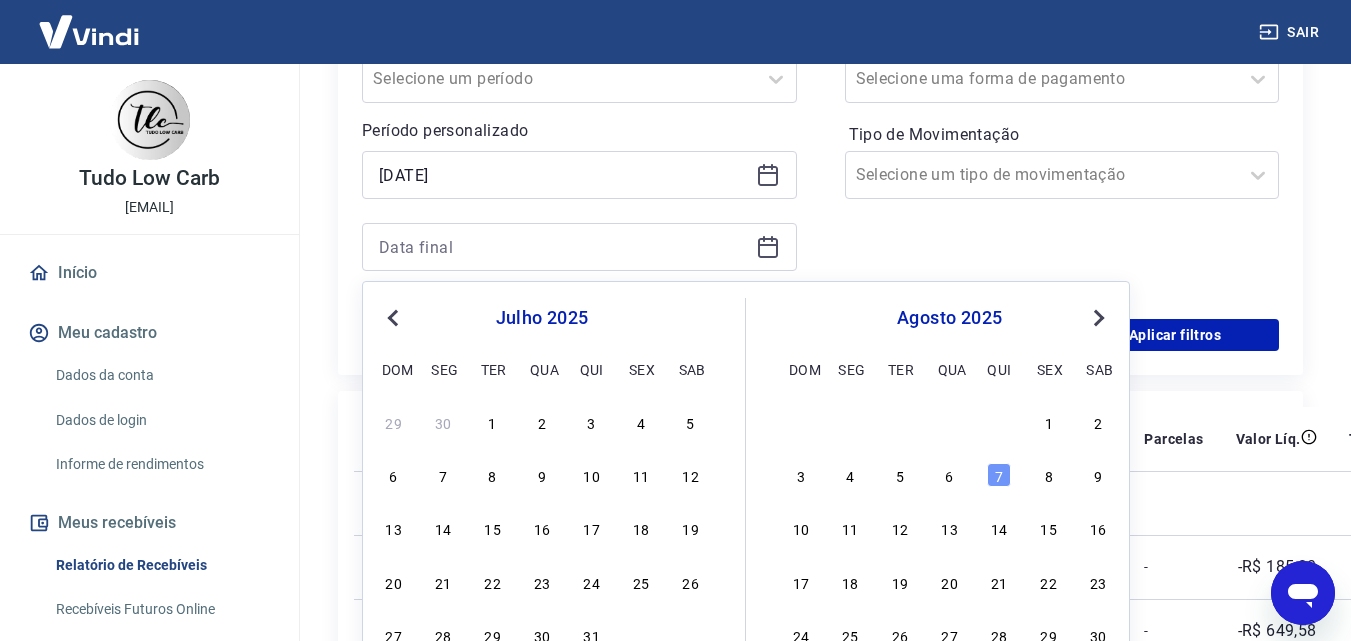 click on "Previous Month" at bounding box center (395, 317) 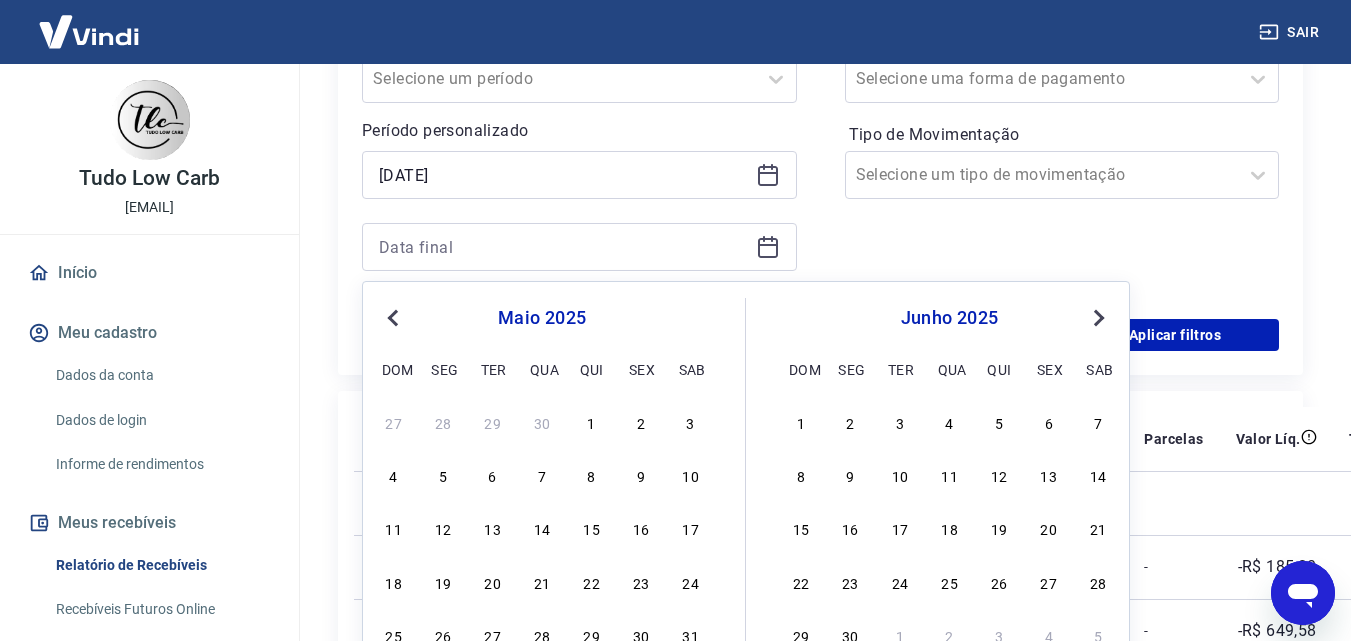 click on "Previous Month" at bounding box center (395, 317) 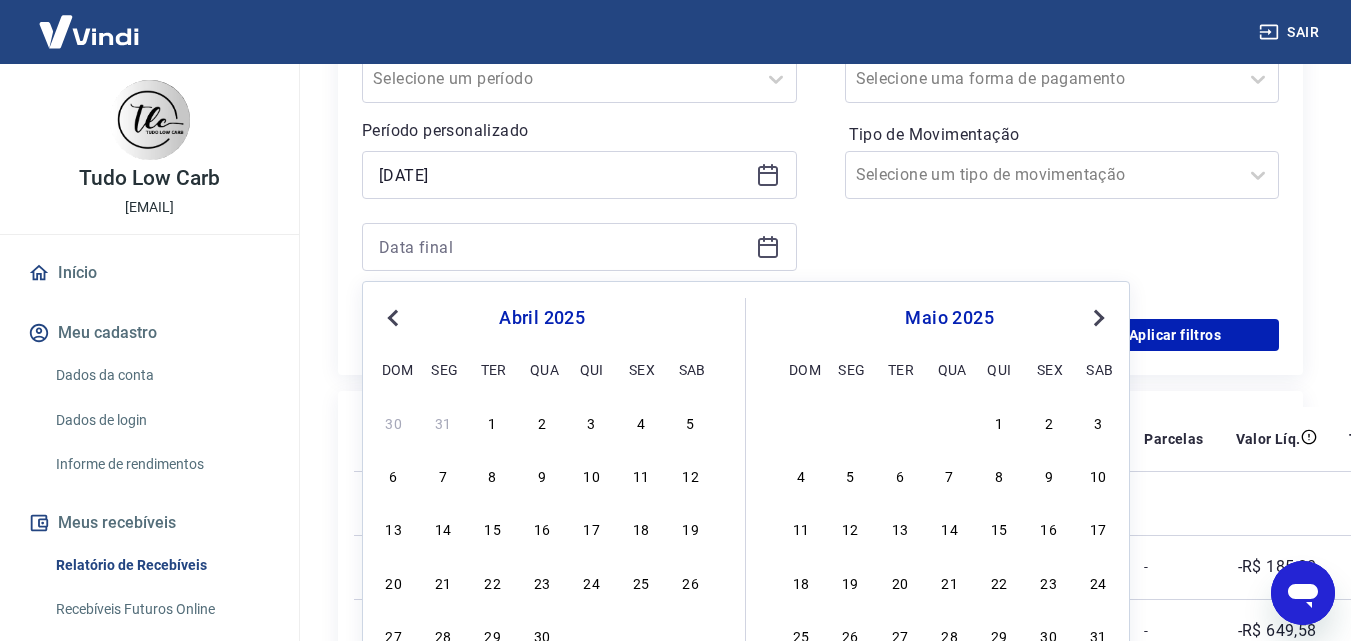 click on "Previous Month" at bounding box center (395, 317) 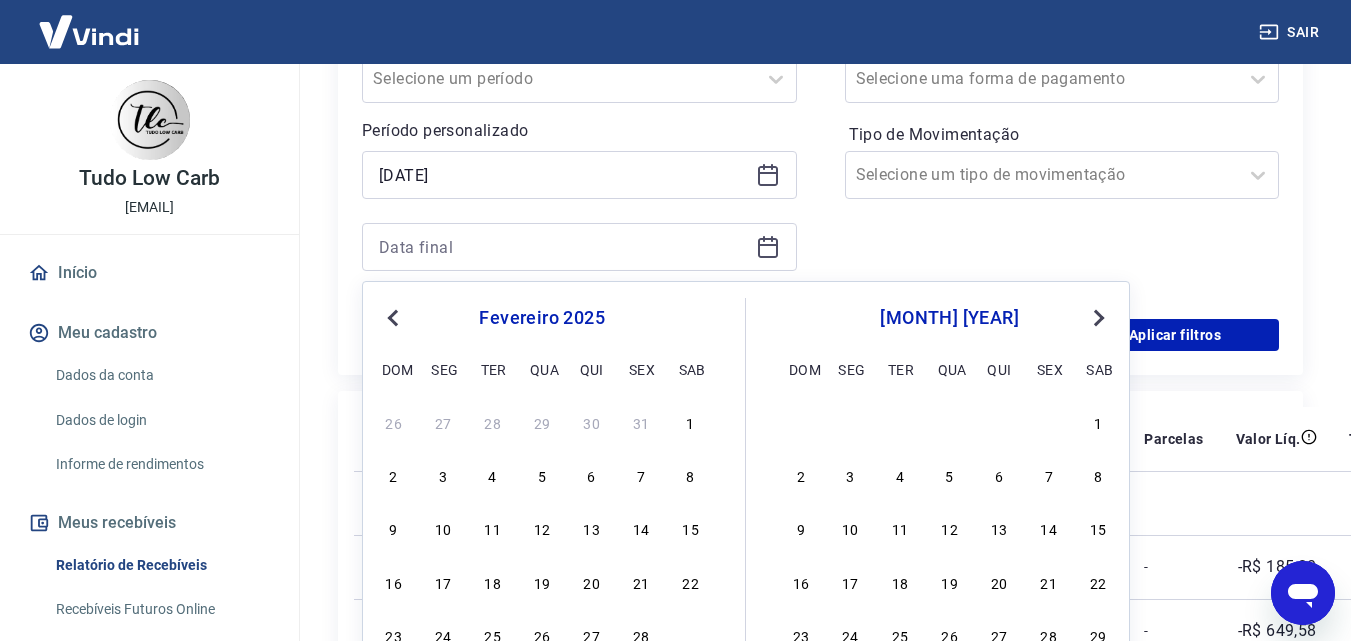 click on "Previous Month" at bounding box center [395, 317] 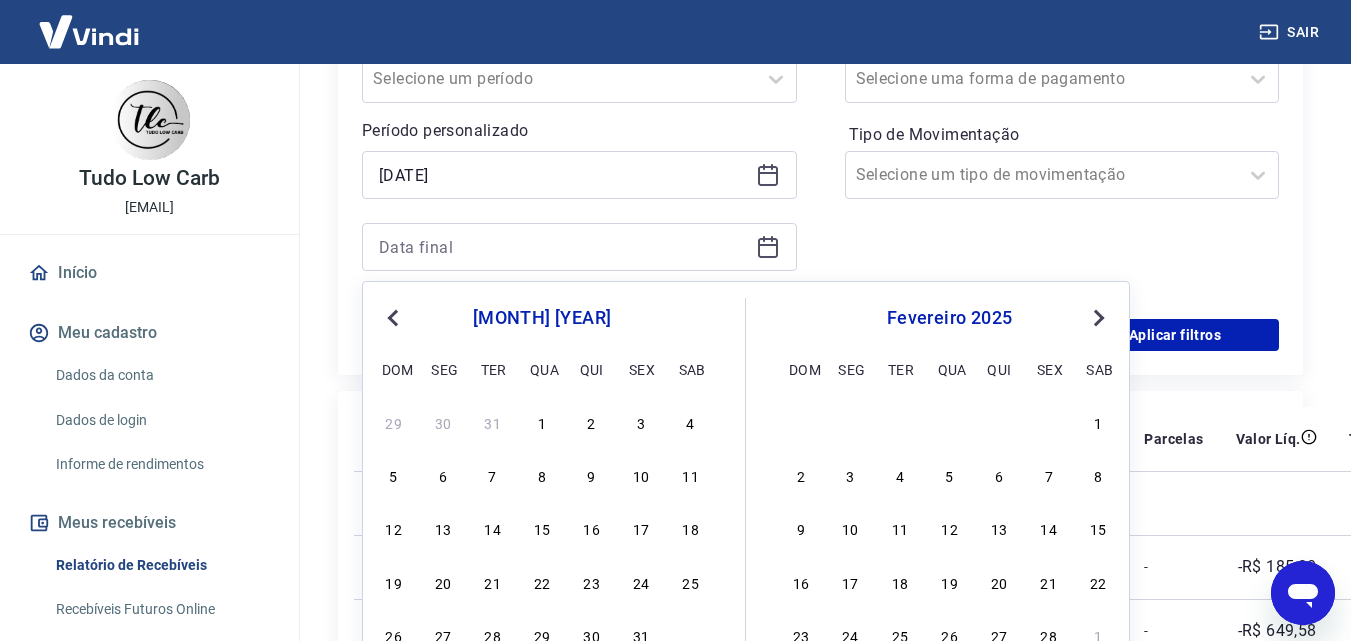 click on "Previous Month" at bounding box center [395, 317] 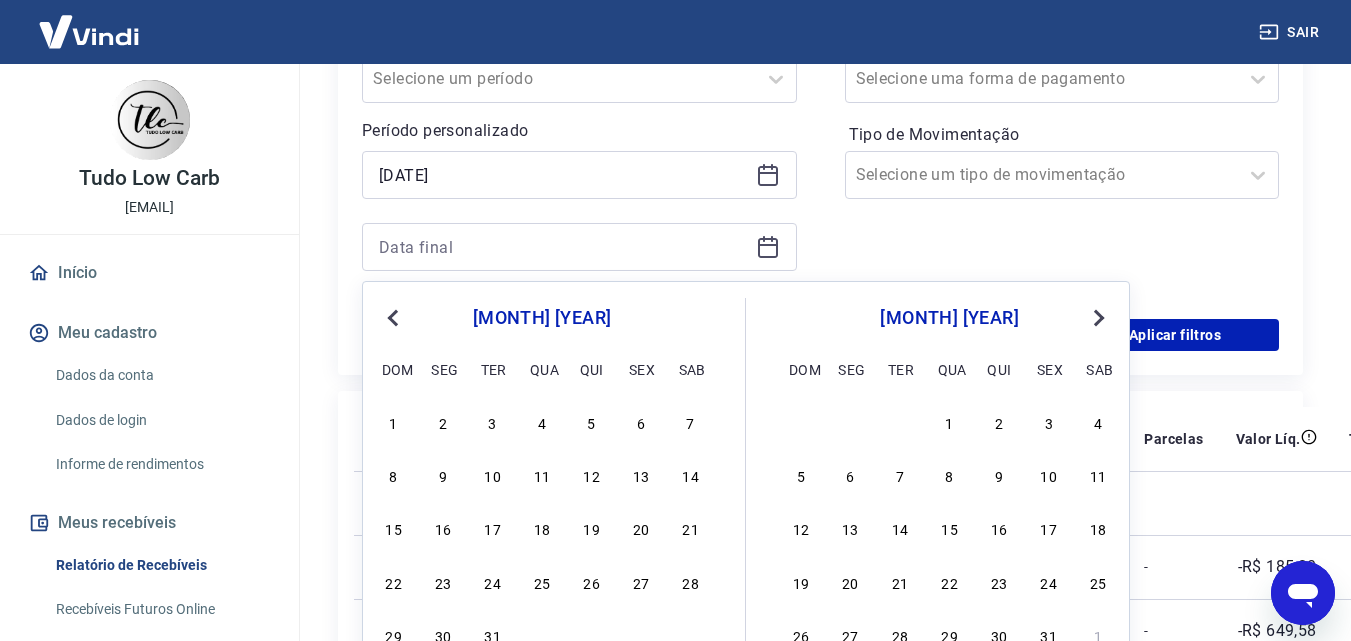 click on "Previous Month" at bounding box center [395, 317] 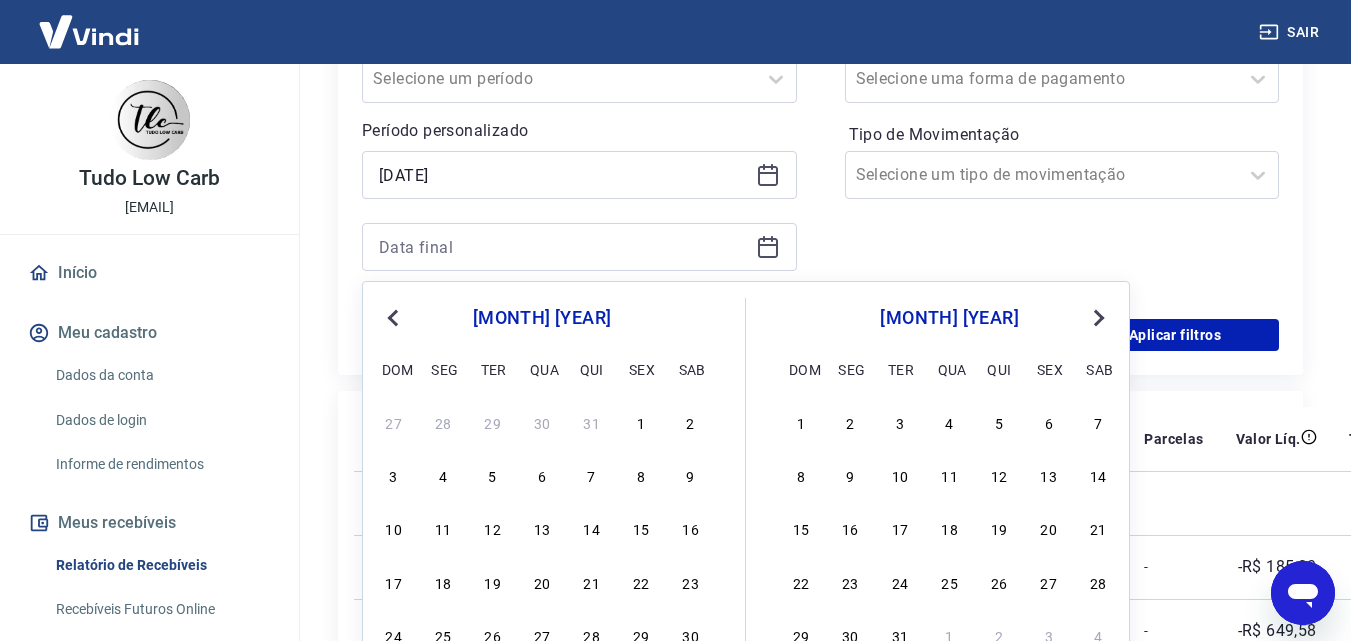 click on "Previous Month" at bounding box center [395, 317] 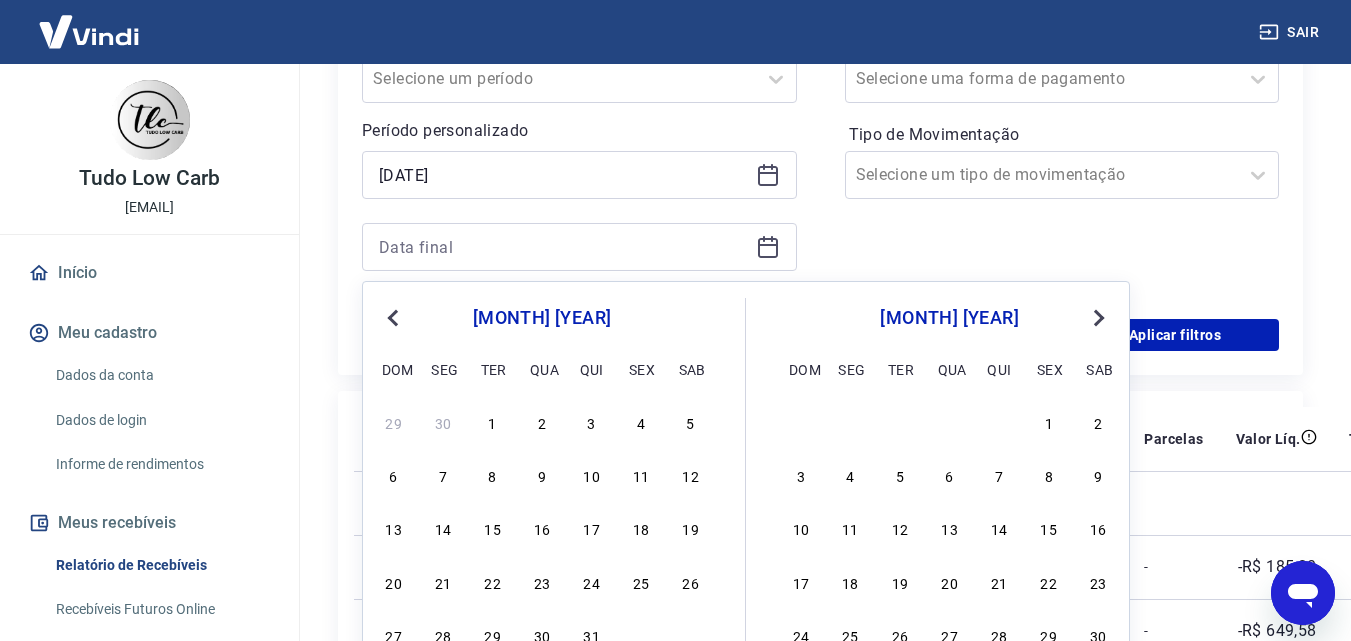 click on "Previous Month" at bounding box center (395, 317) 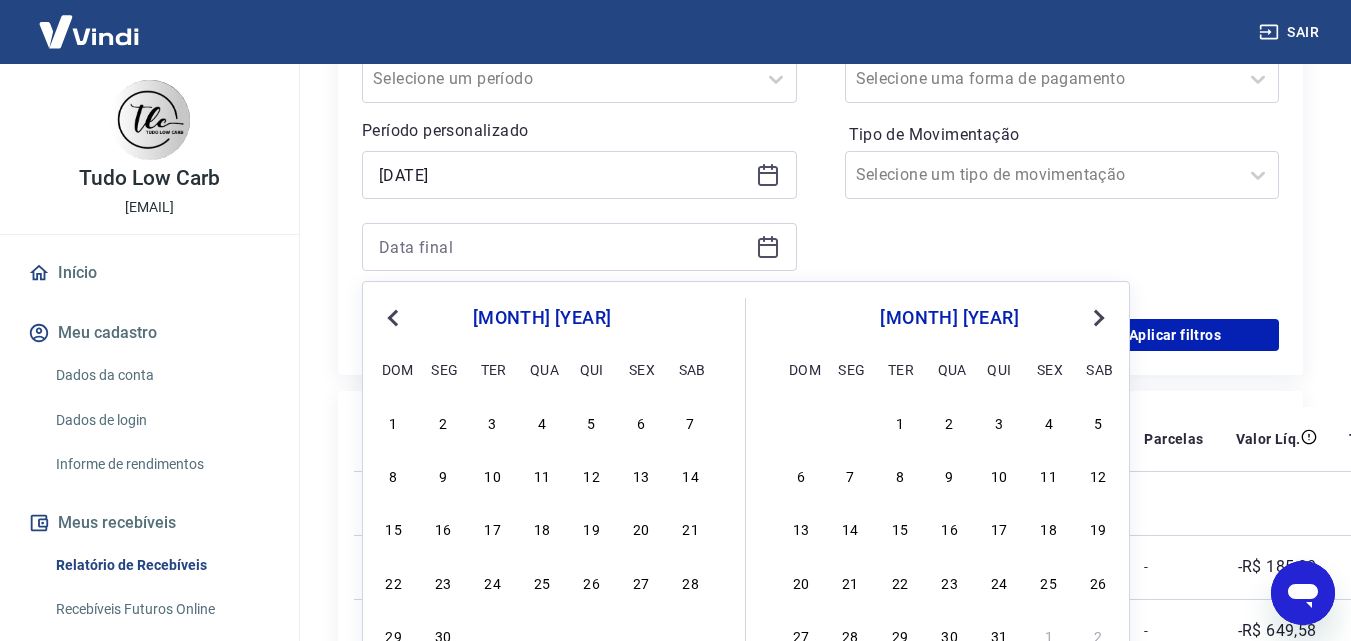 click on "Previous Month" at bounding box center (395, 317) 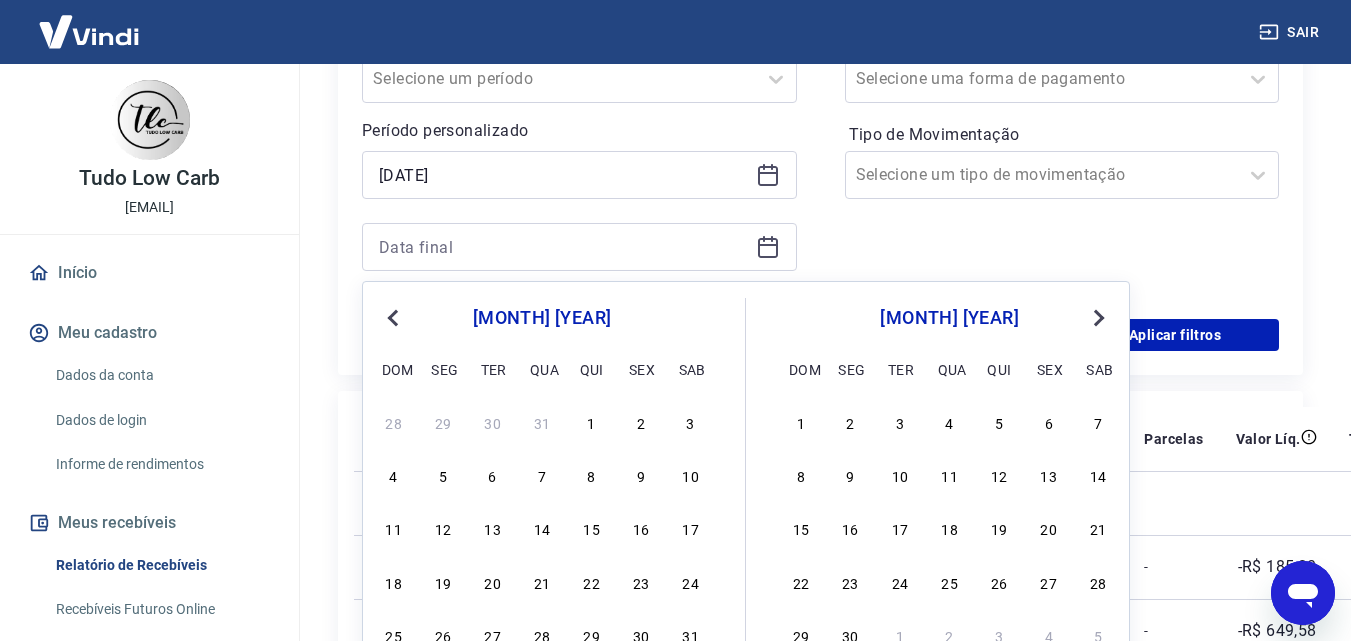 click on "Previous Month" at bounding box center (395, 317) 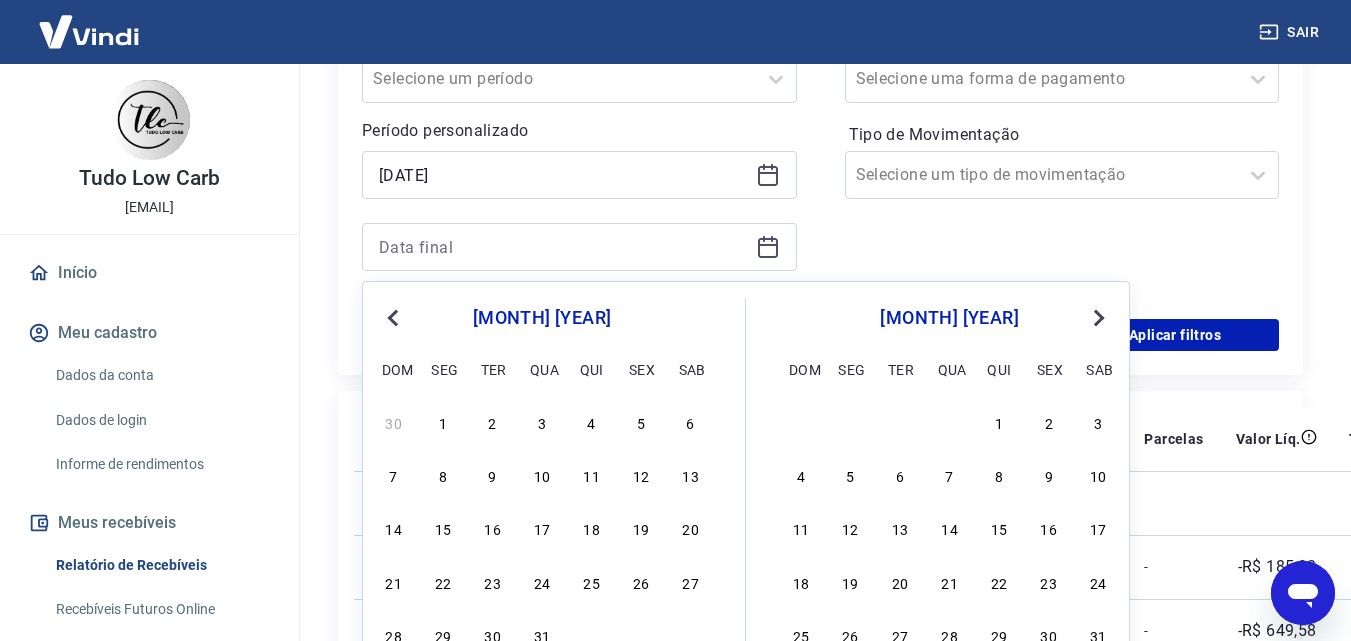 click on "Previous Month" at bounding box center (395, 317) 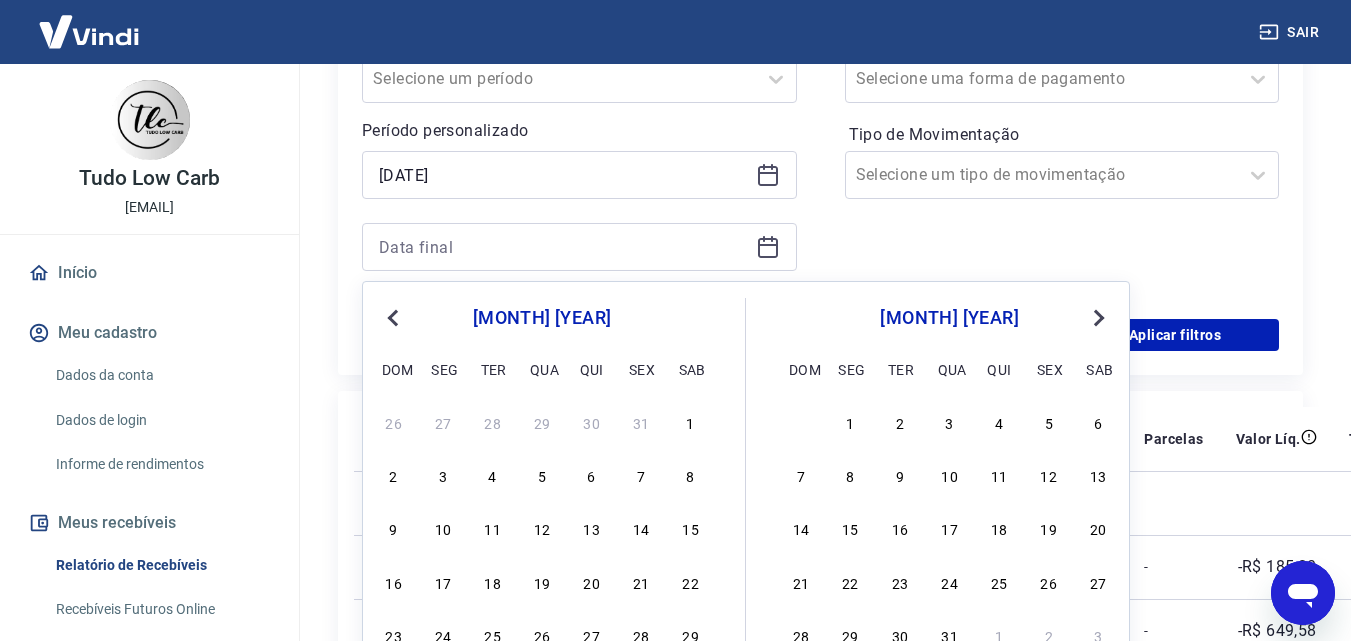 click on "Previous Month" at bounding box center (395, 317) 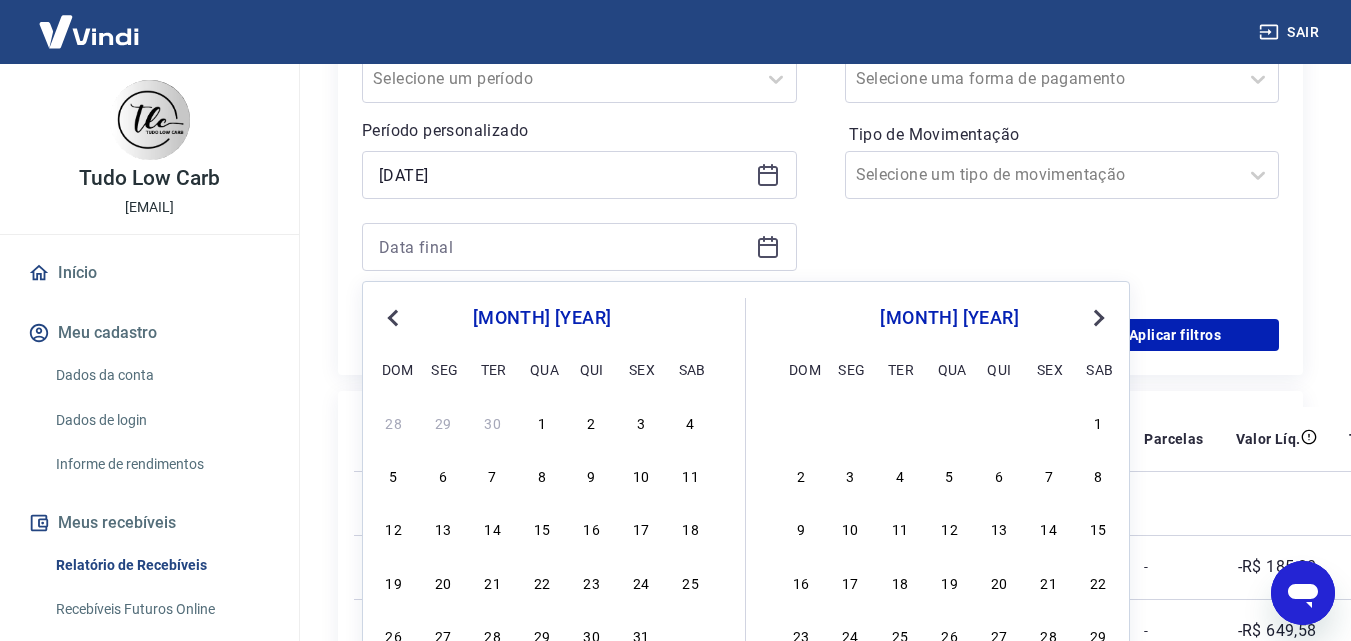 click on "Previous Month" at bounding box center (395, 317) 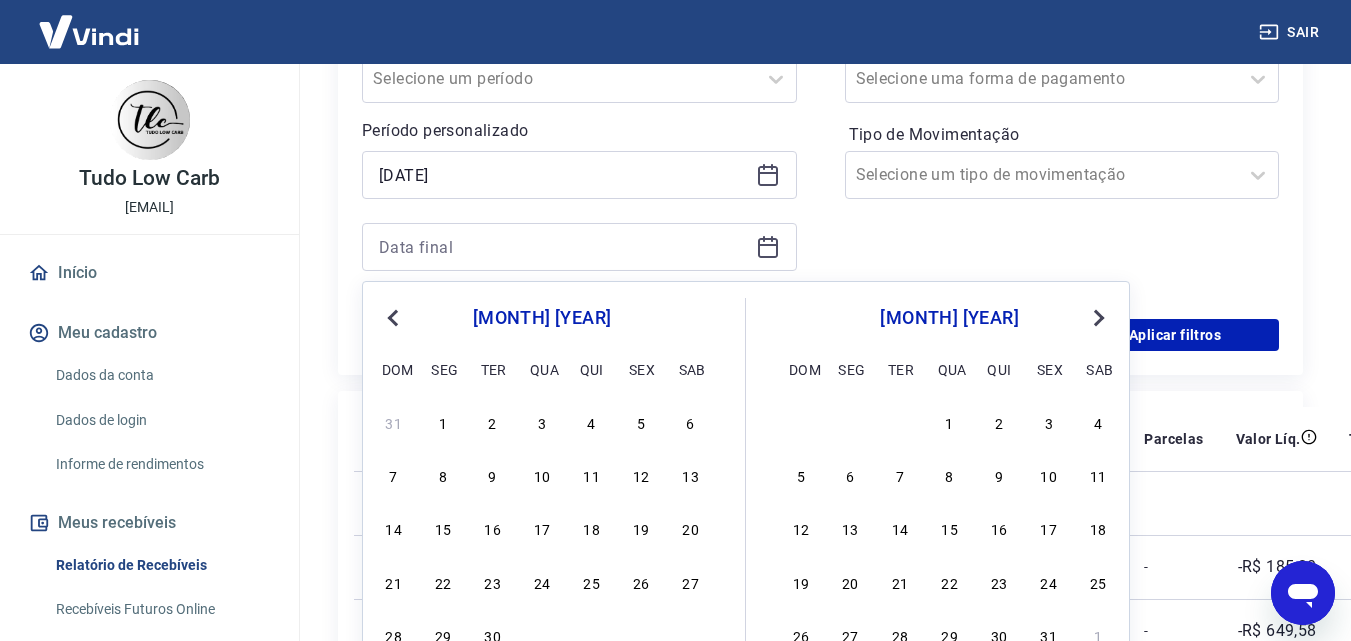 click on "Previous Month" at bounding box center (395, 317) 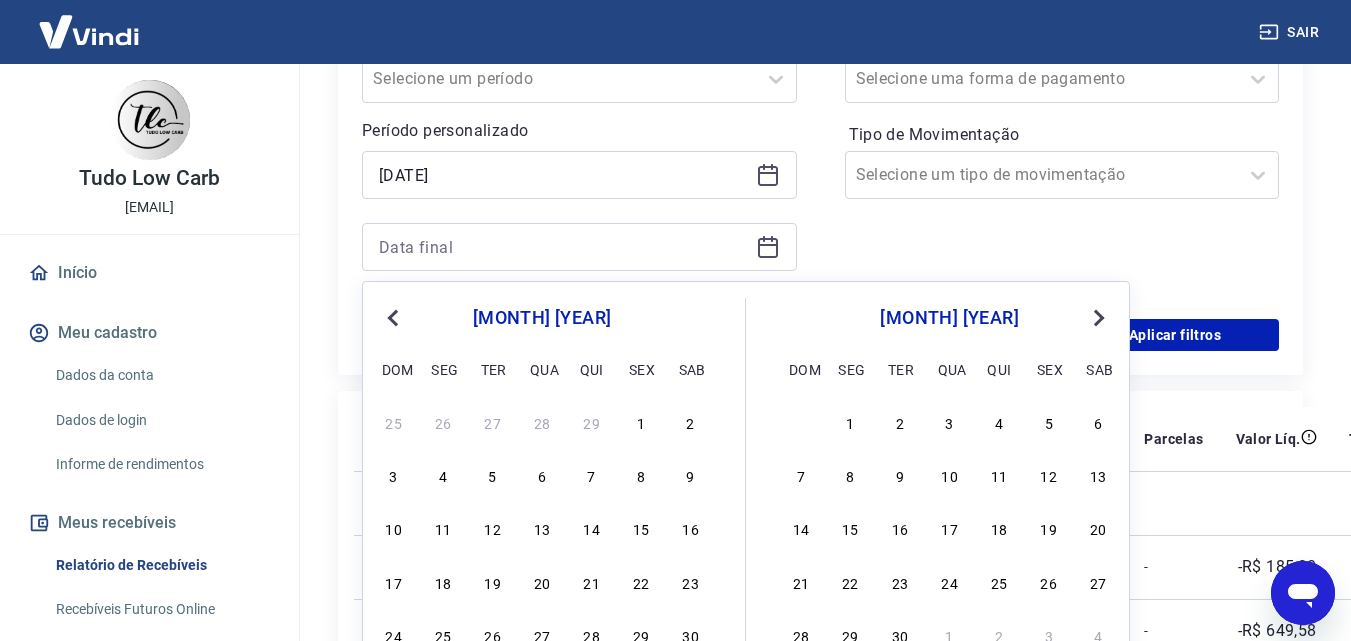 click on "Previous Month" at bounding box center [395, 317] 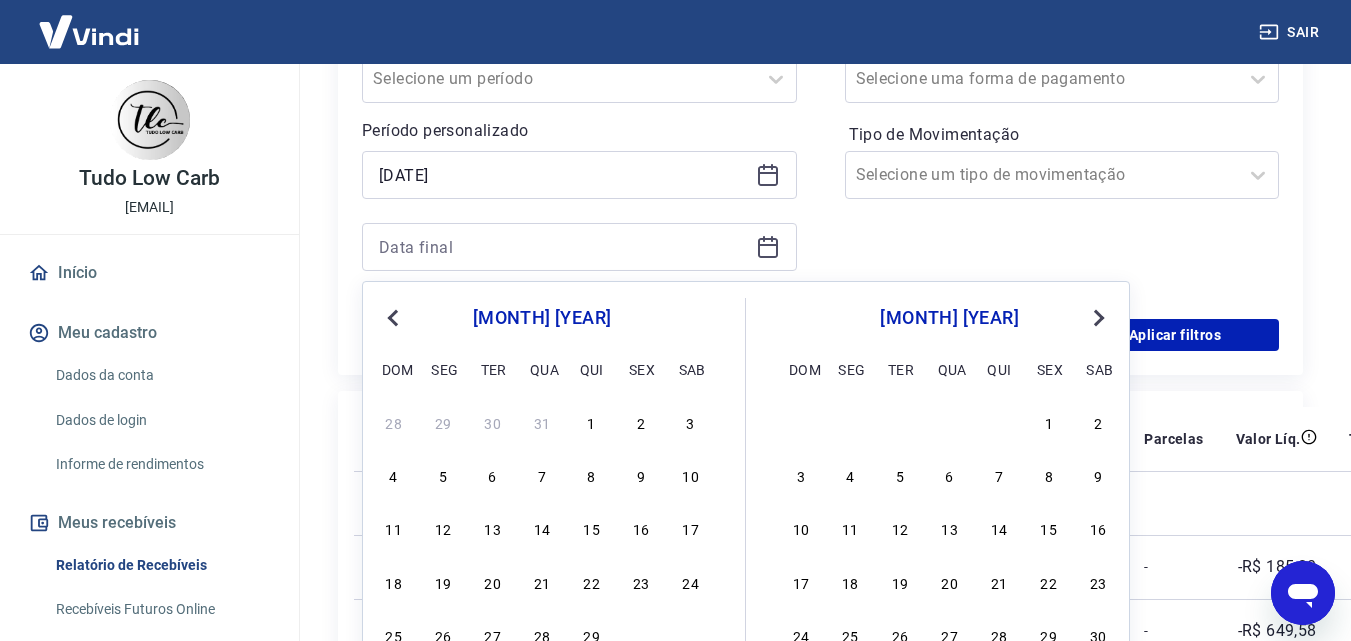 click on "Previous Month" at bounding box center [395, 317] 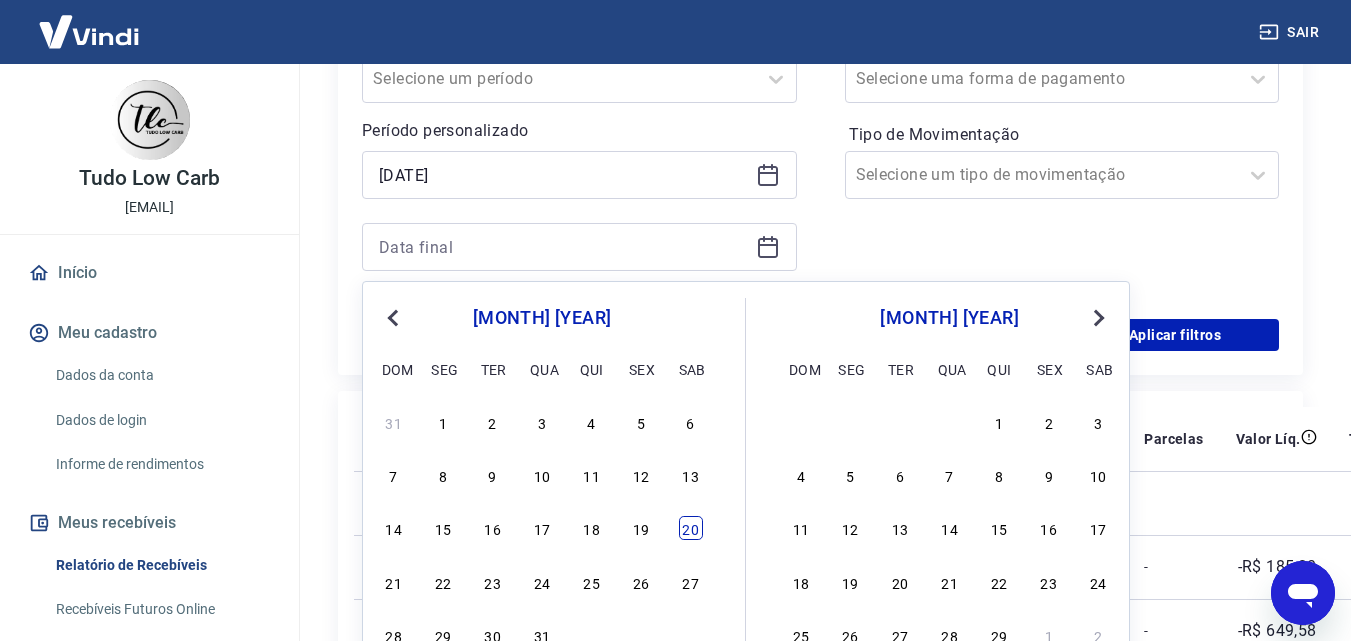 click on "20" at bounding box center (691, 528) 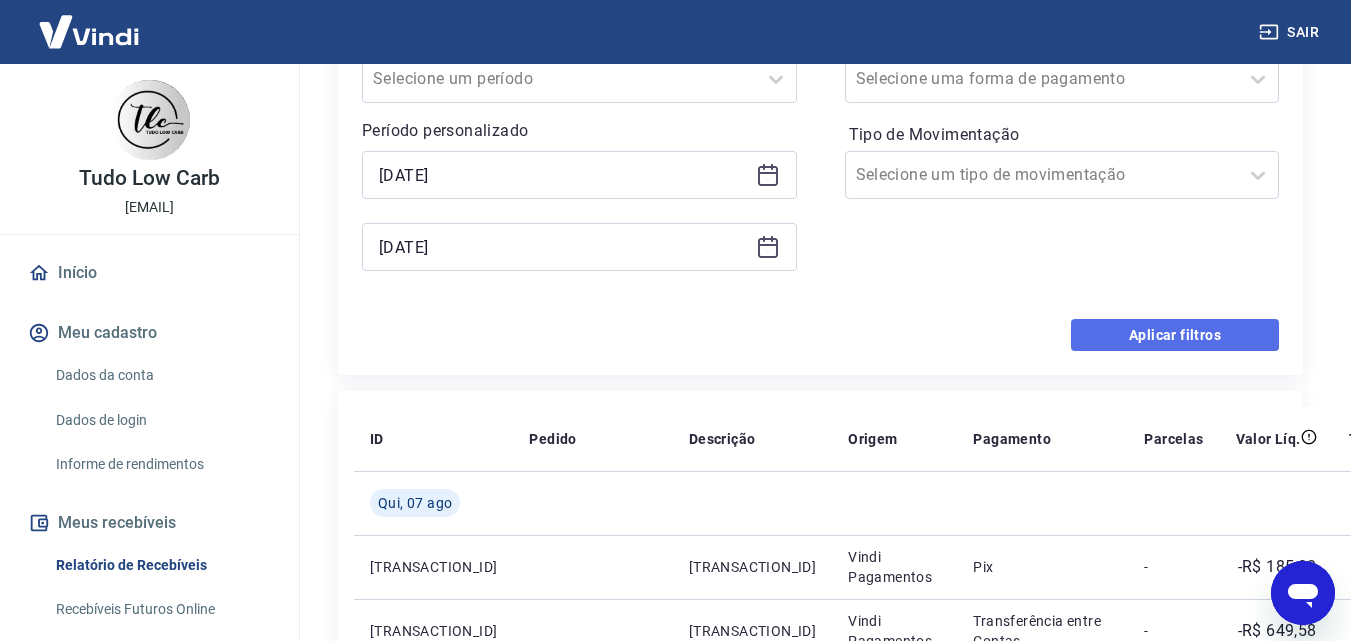 click on "Aplicar filtros" at bounding box center [1175, 335] 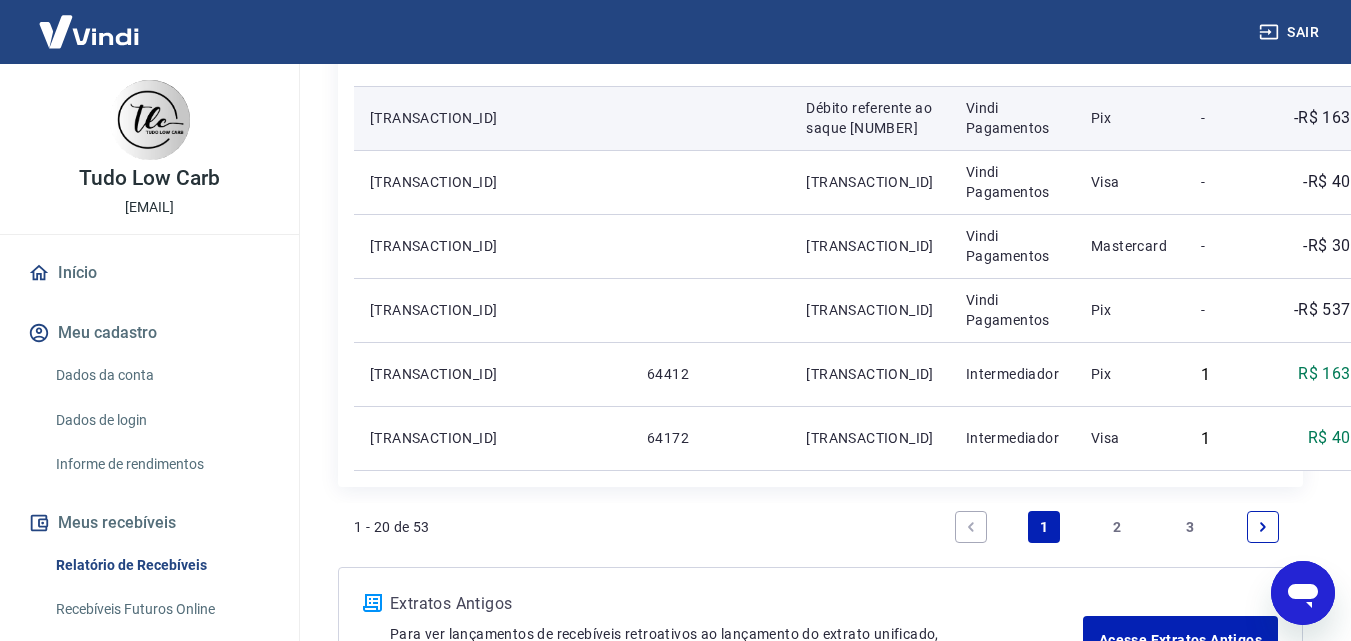 scroll, scrollTop: 1500, scrollLeft: 0, axis: vertical 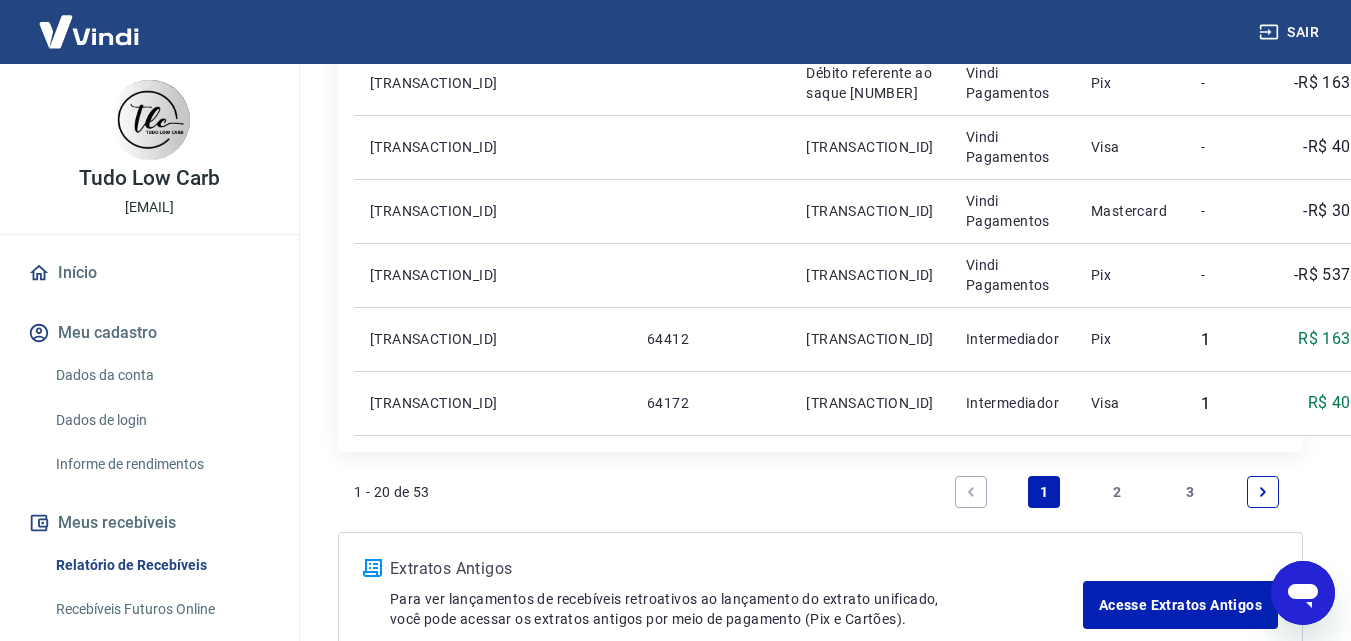 click on "2" at bounding box center [1117, 492] 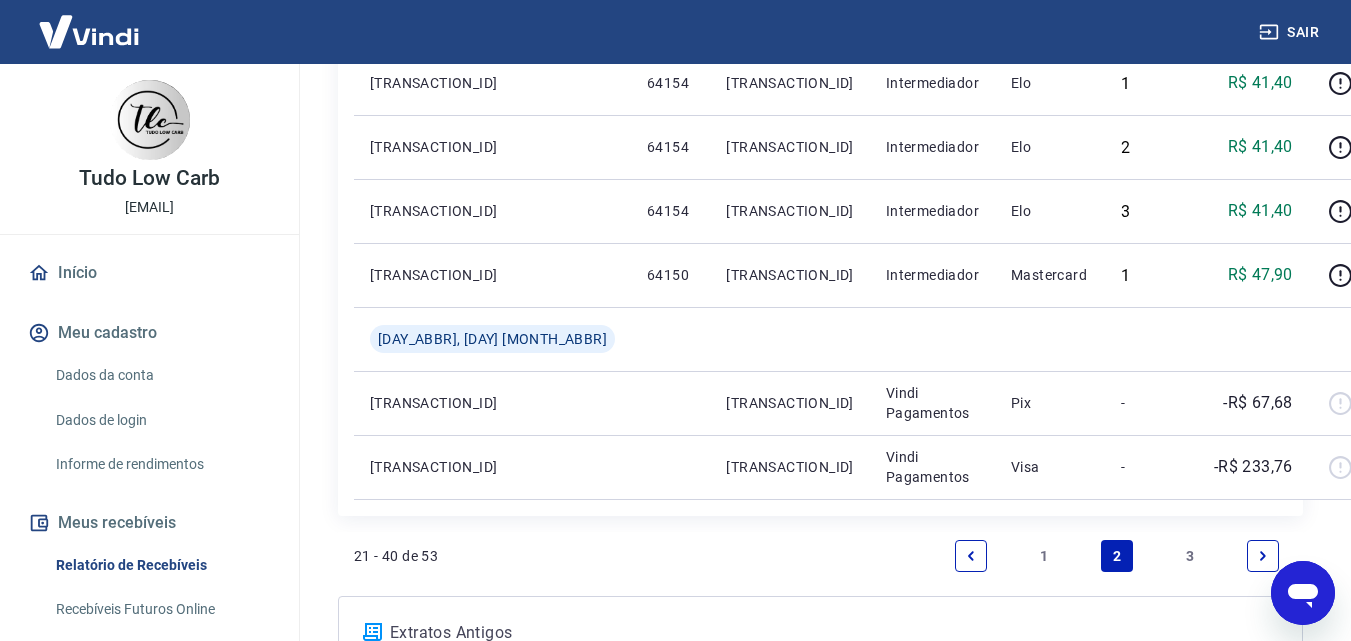 scroll, scrollTop: 1600, scrollLeft: 0, axis: vertical 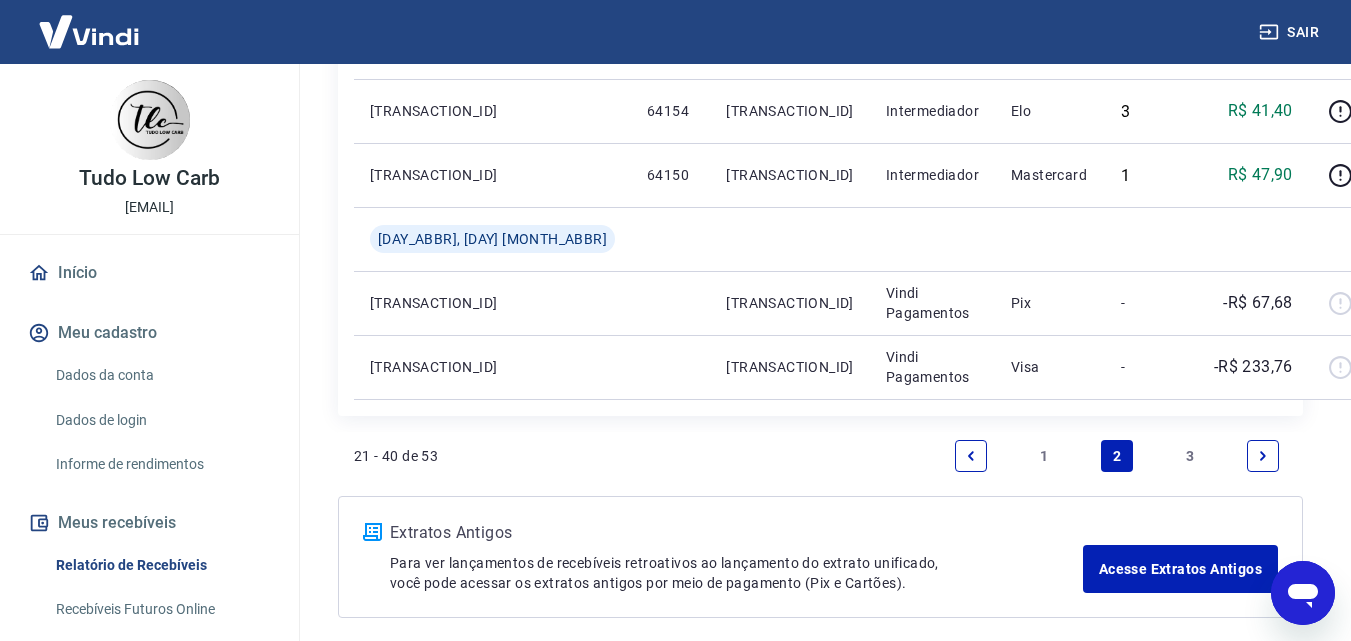 click on "3" at bounding box center (1190, 456) 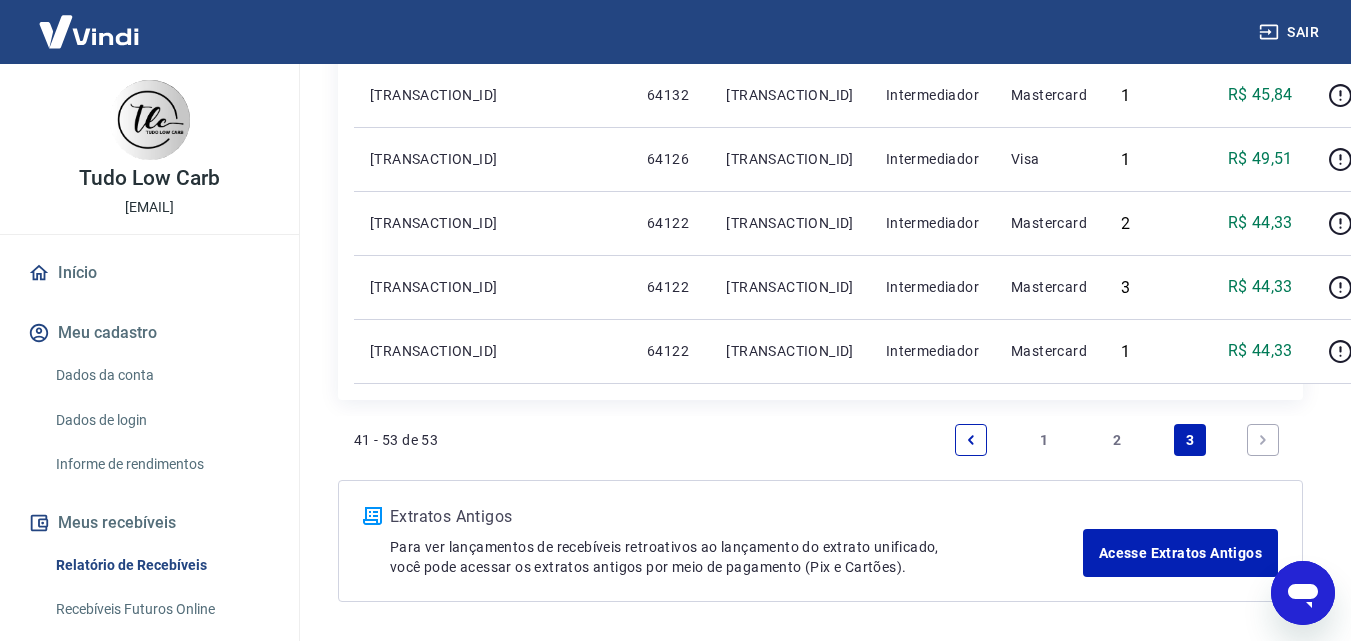 scroll, scrollTop: 1111, scrollLeft: 0, axis: vertical 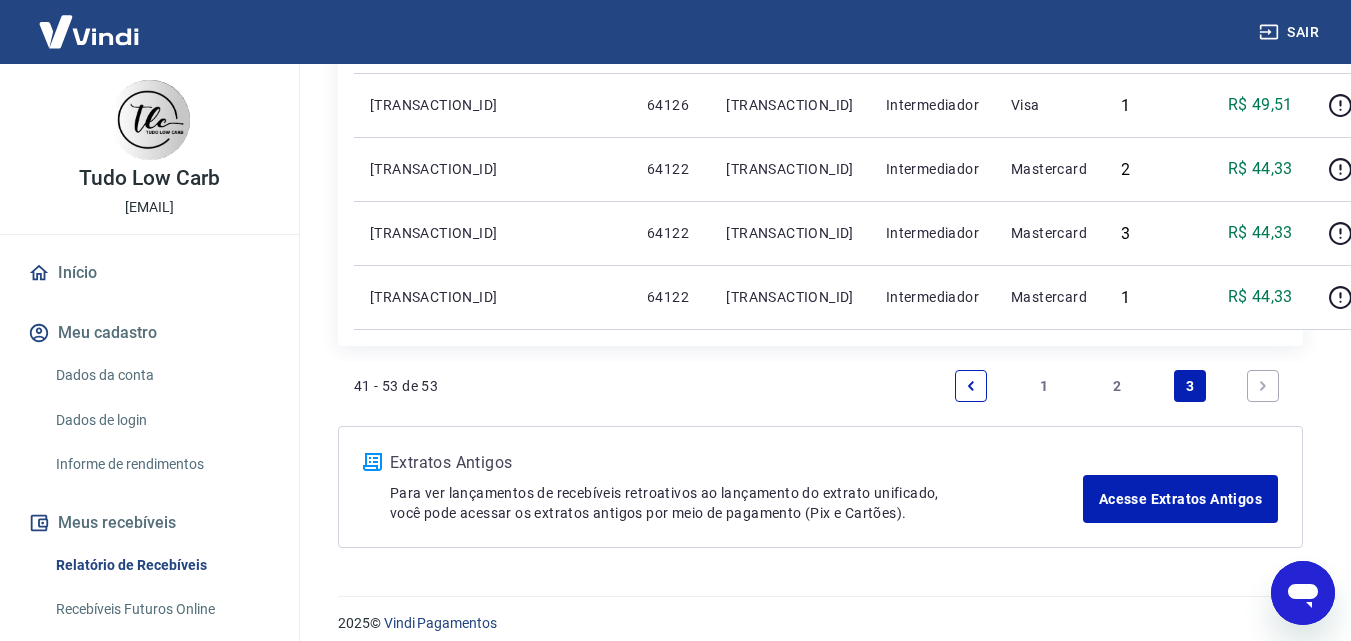 click on "2" at bounding box center (1117, 386) 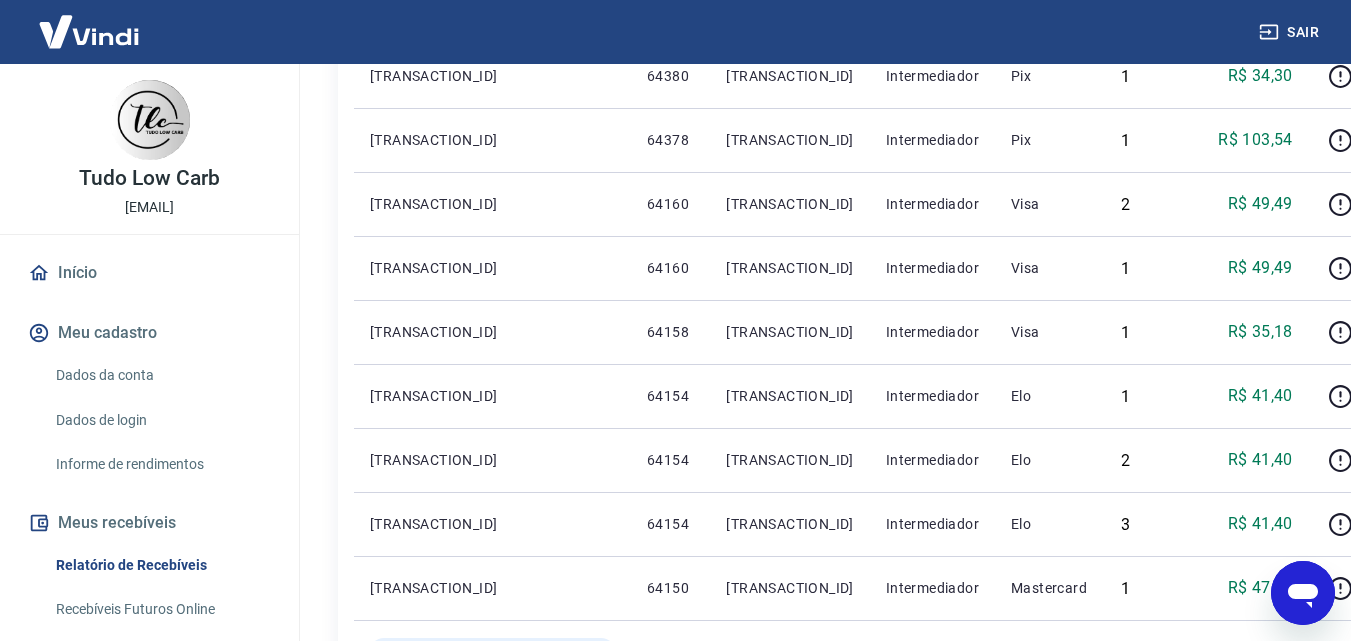 scroll, scrollTop: 1587, scrollLeft: 0, axis: vertical 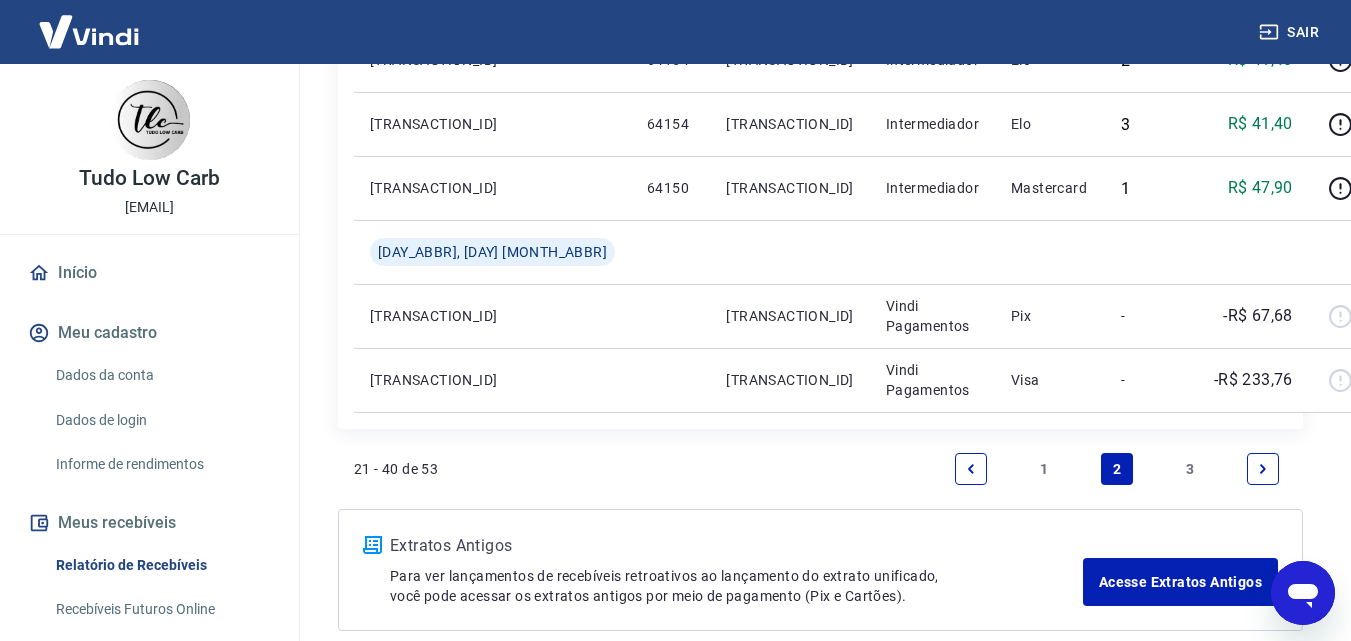 click on "1" at bounding box center [1044, 469] 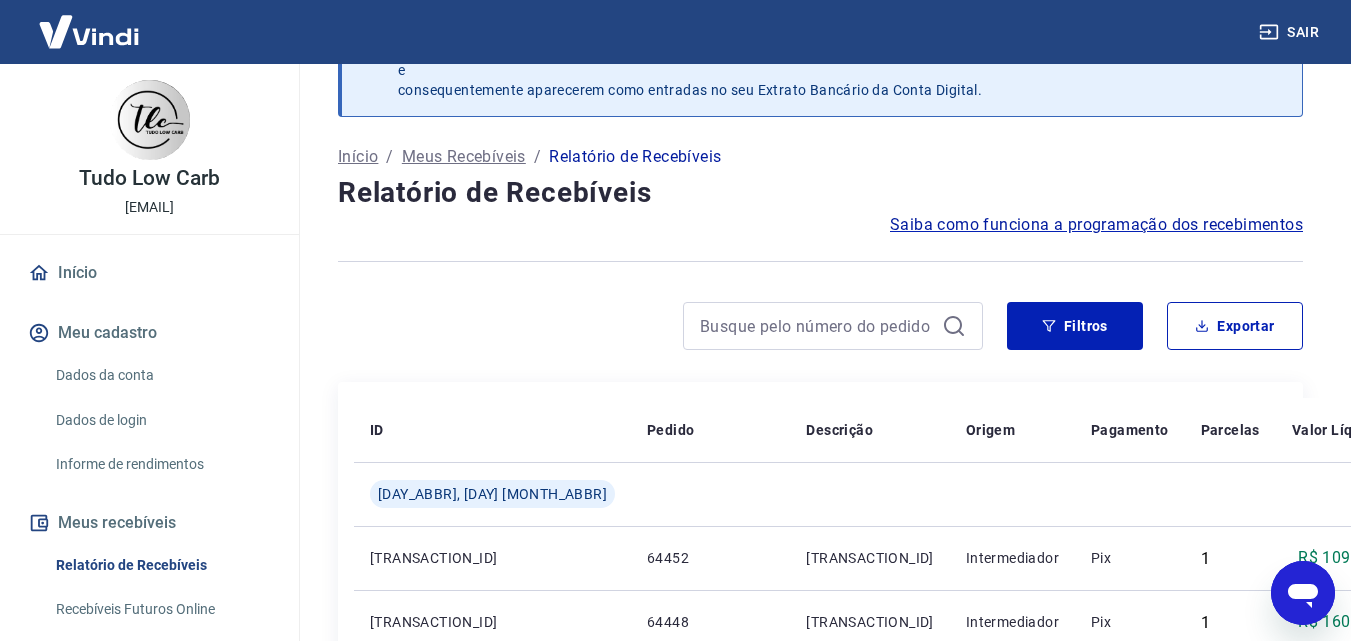 scroll, scrollTop: 100, scrollLeft: 0, axis: vertical 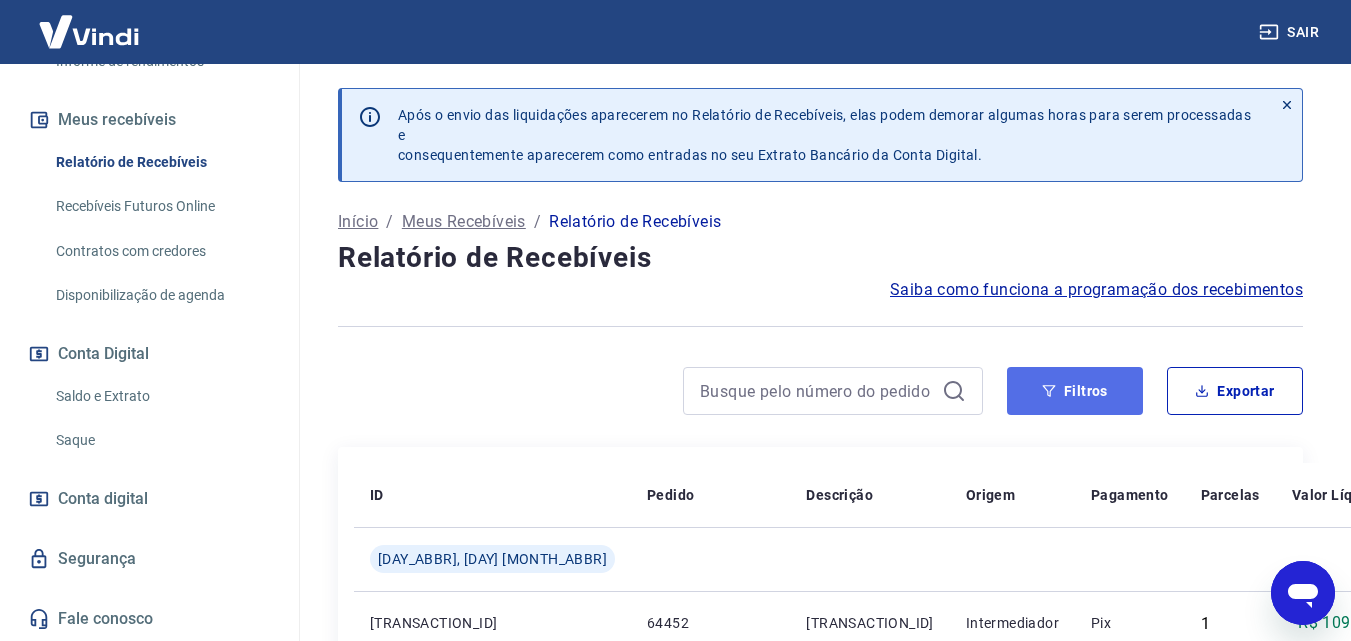 click on "Filtros" at bounding box center (1075, 391) 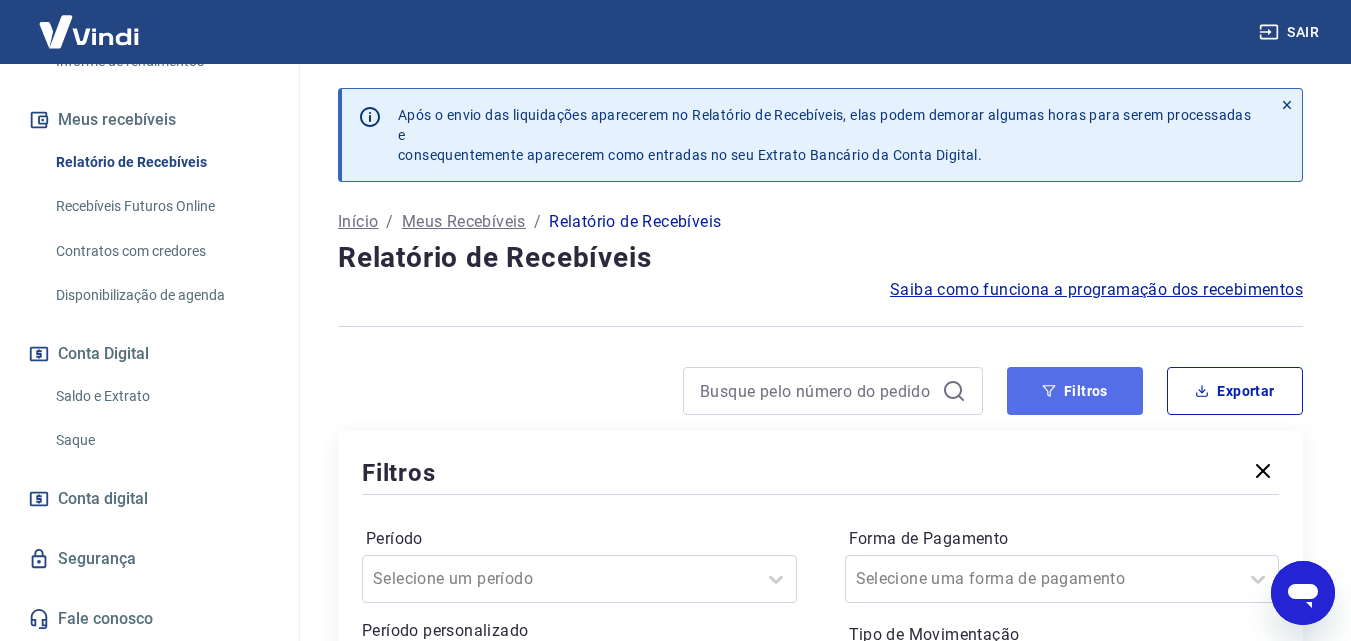 click on "Filtros" at bounding box center (1075, 391) 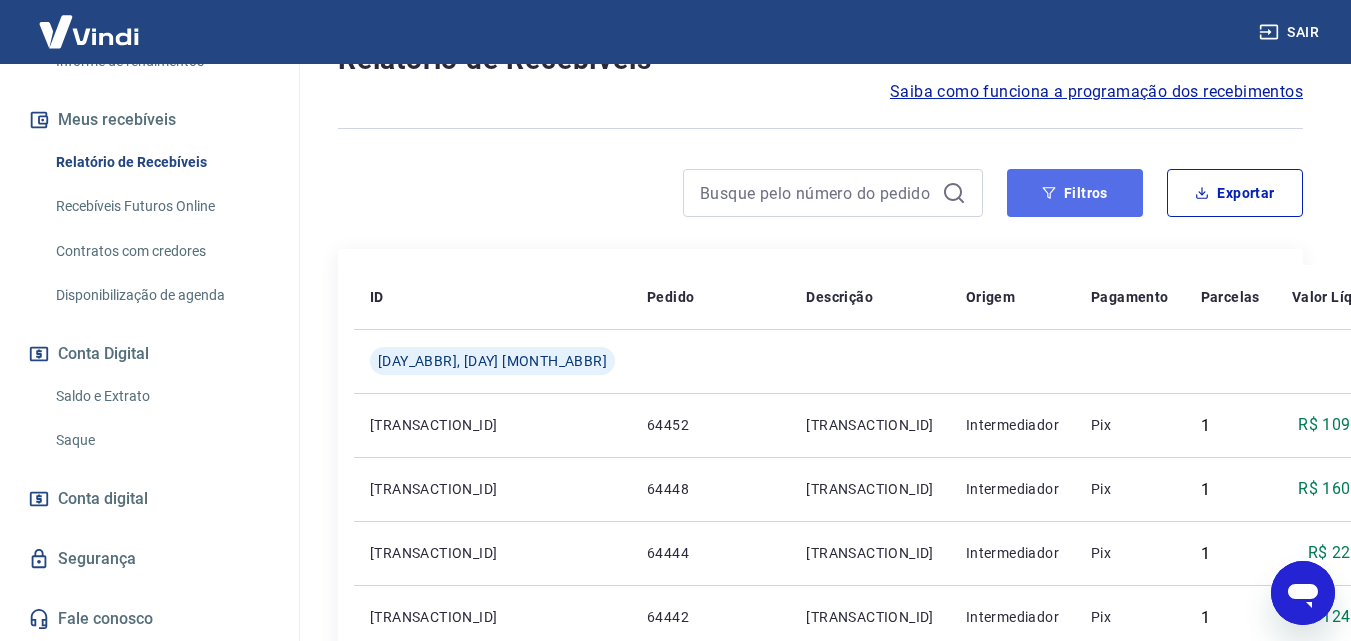 scroll, scrollTop: 200, scrollLeft: 0, axis: vertical 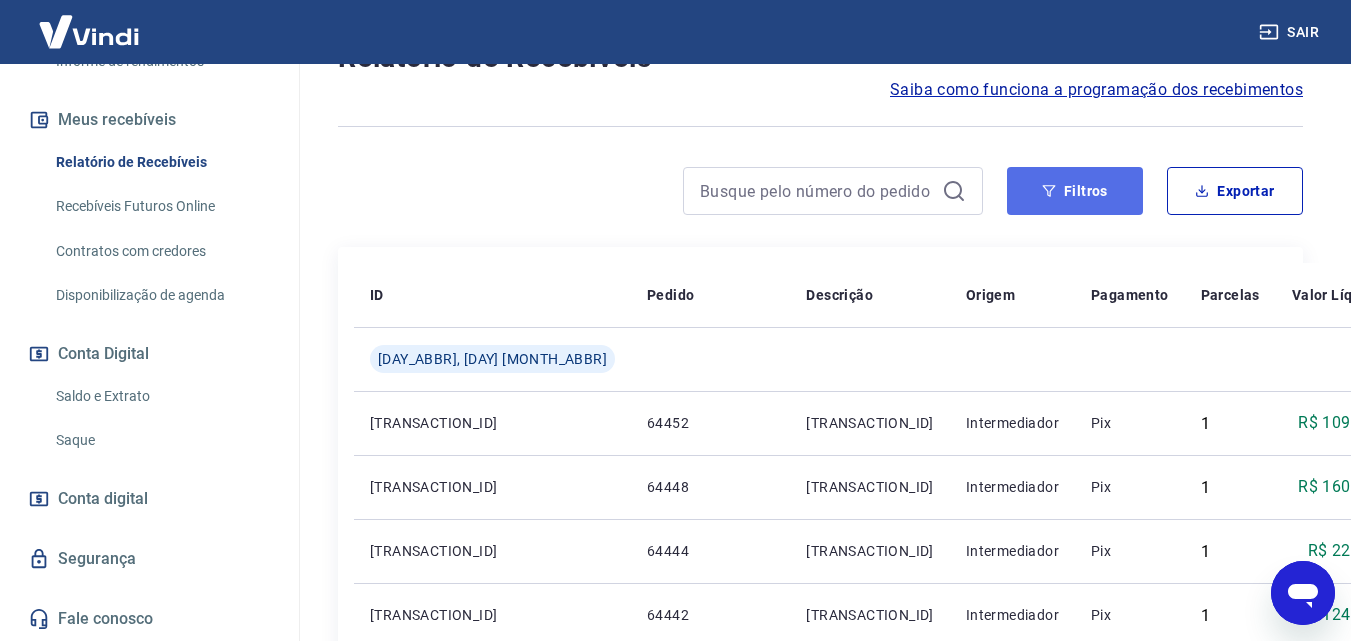 click on "Filtros" at bounding box center [1075, 191] 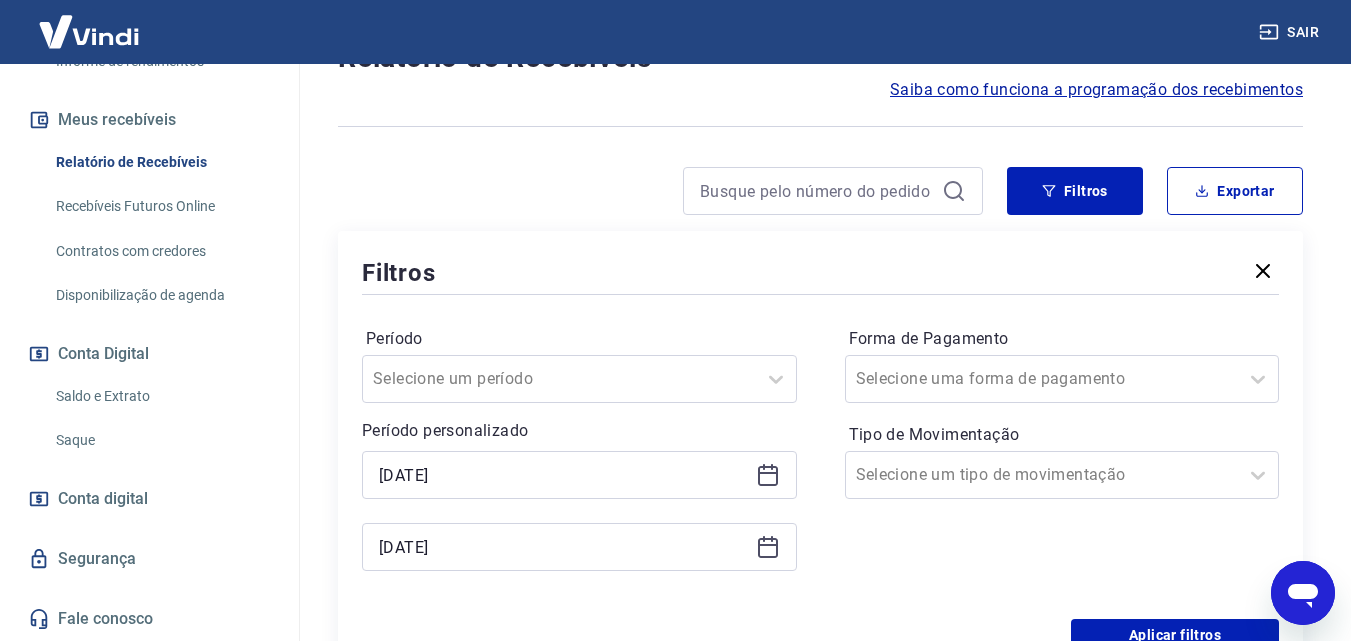 click 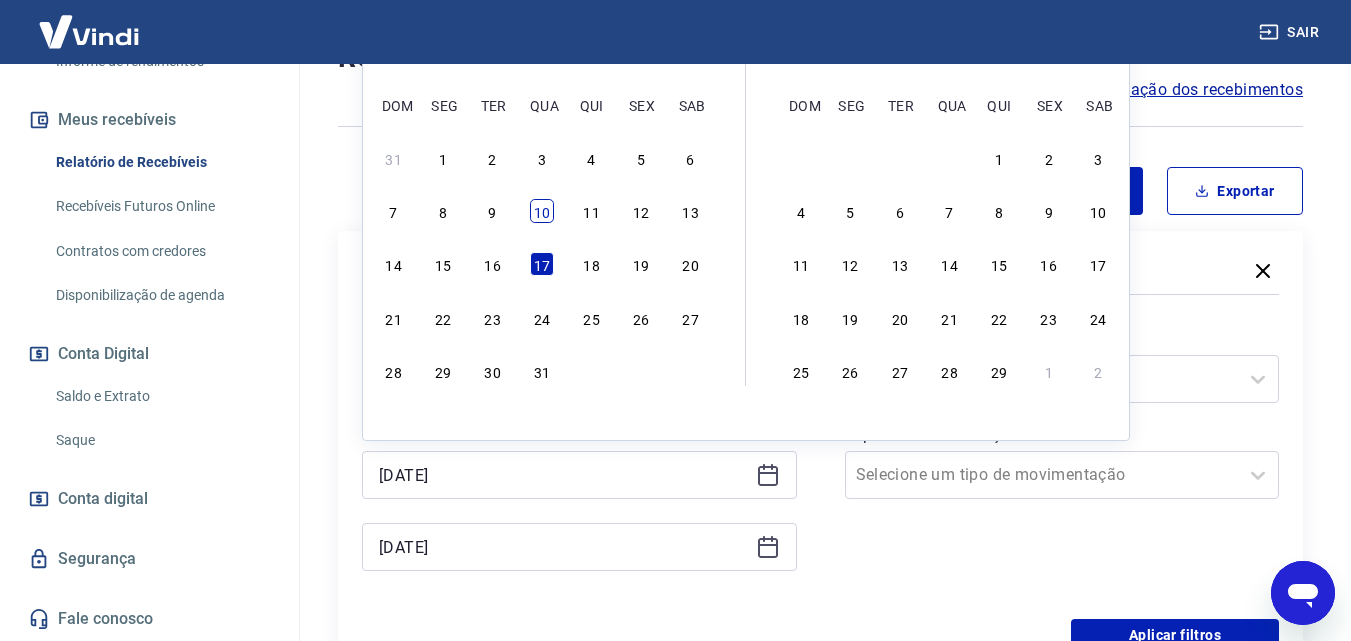click on "10" at bounding box center [542, 211] 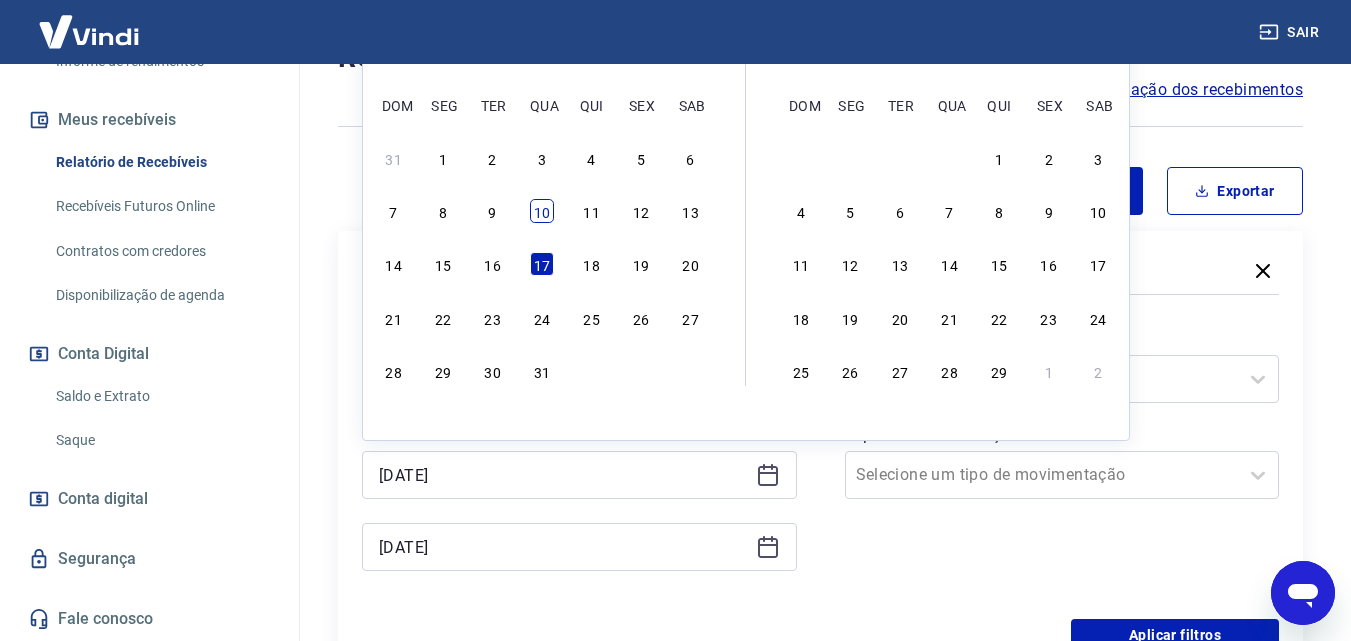 type on "[DATE]" 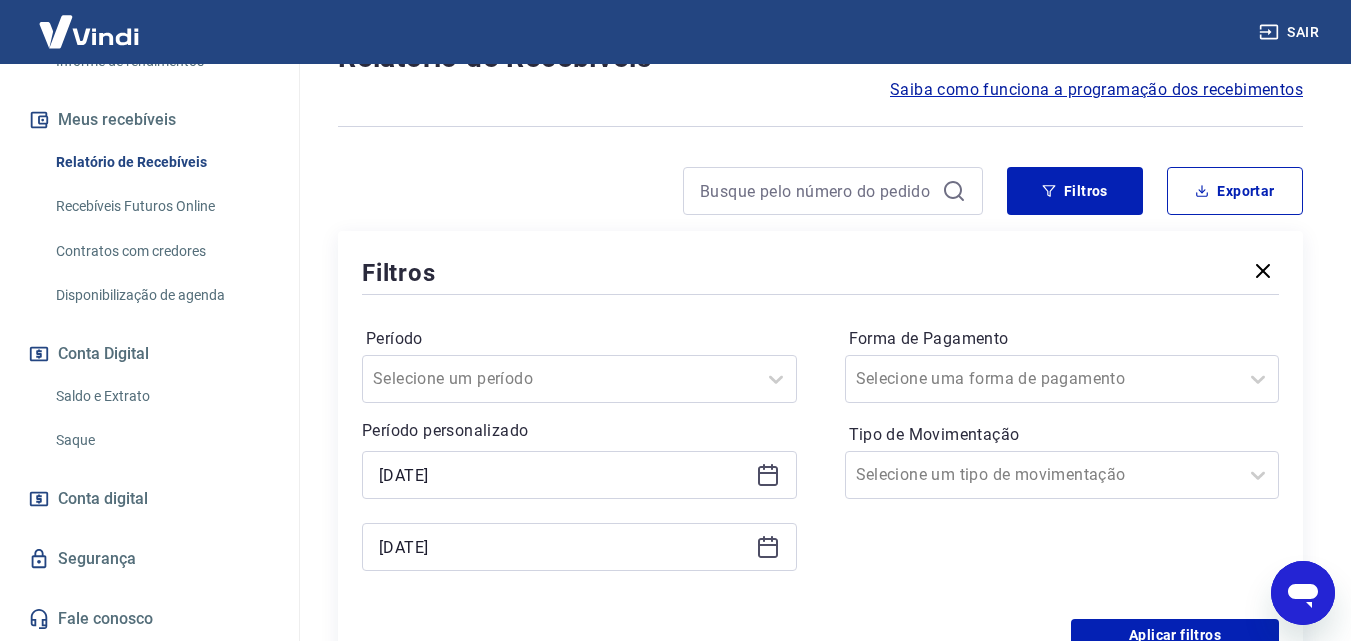 click 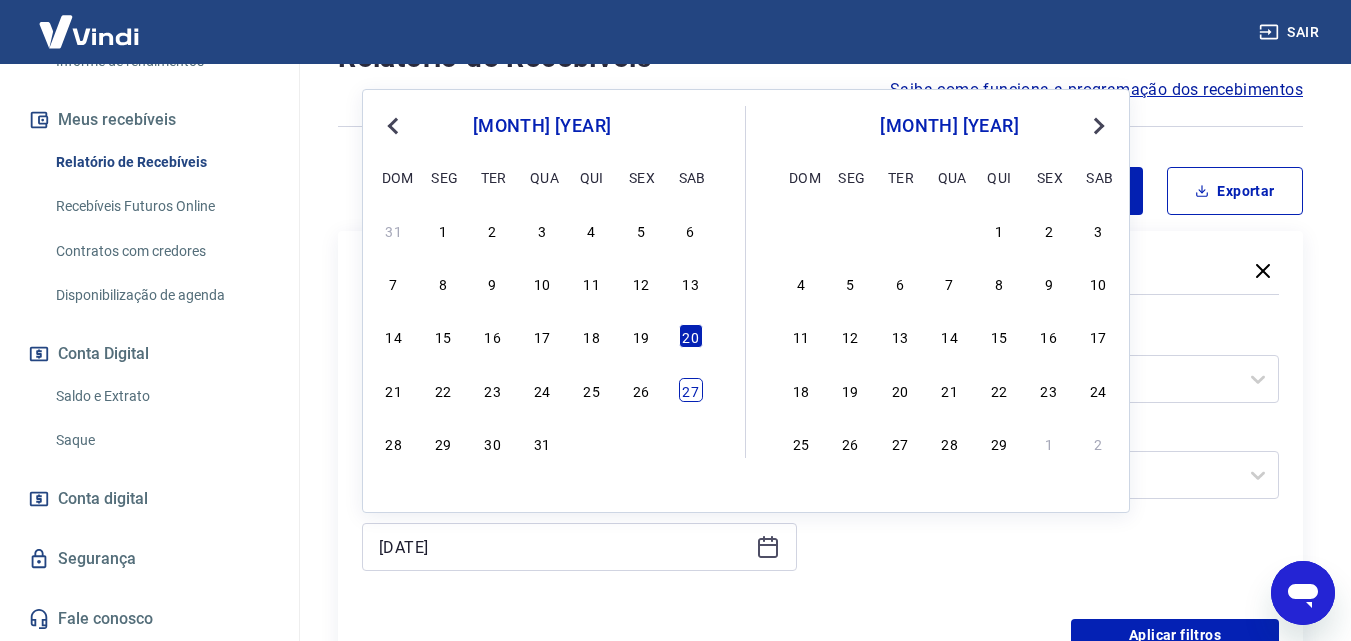 click on "27" at bounding box center [691, 390] 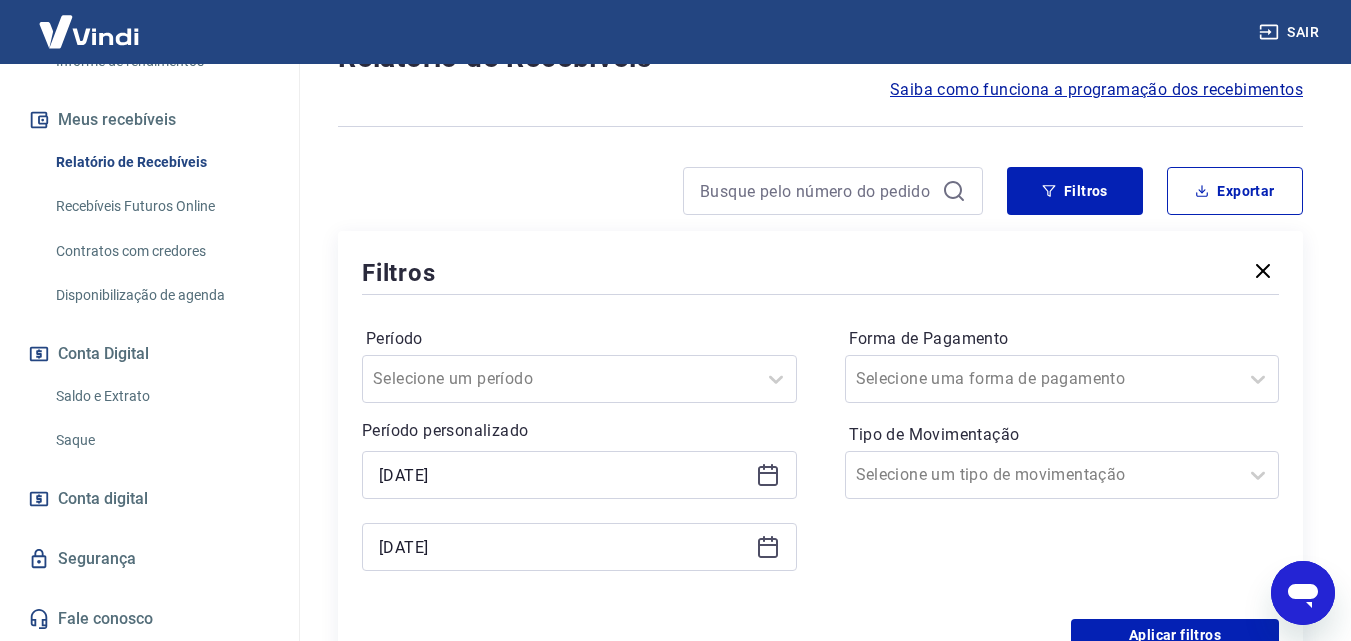 type on "[DATE]" 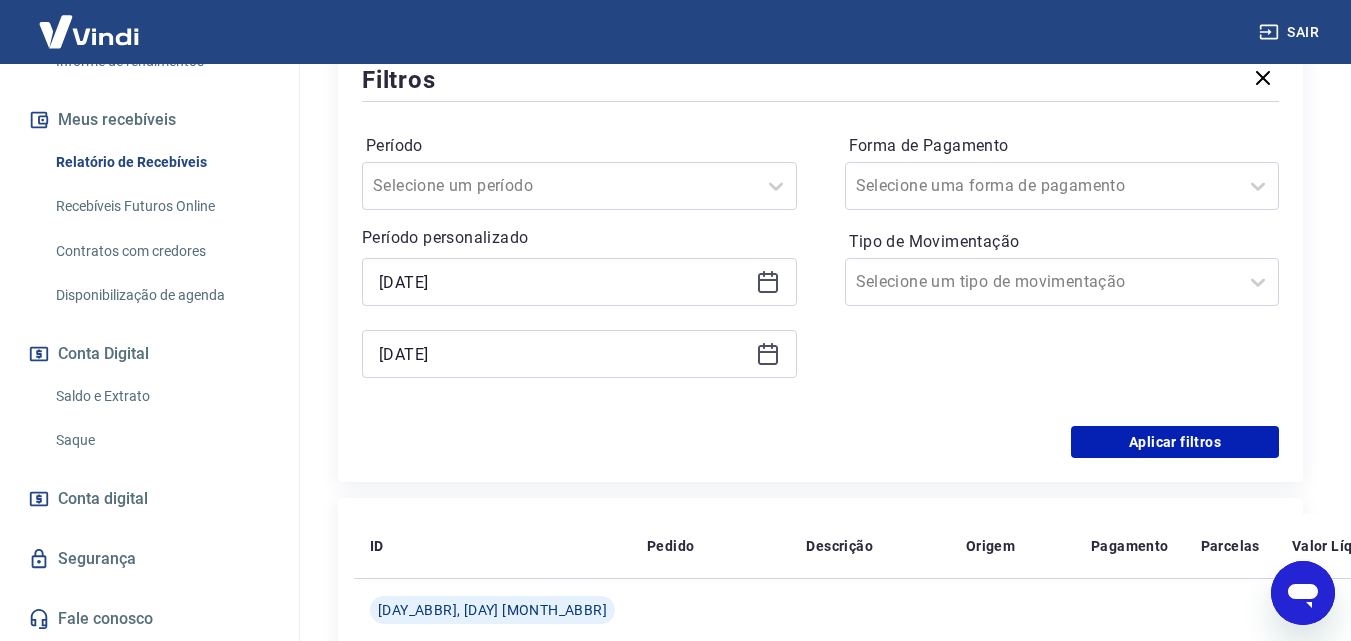 scroll, scrollTop: 400, scrollLeft: 0, axis: vertical 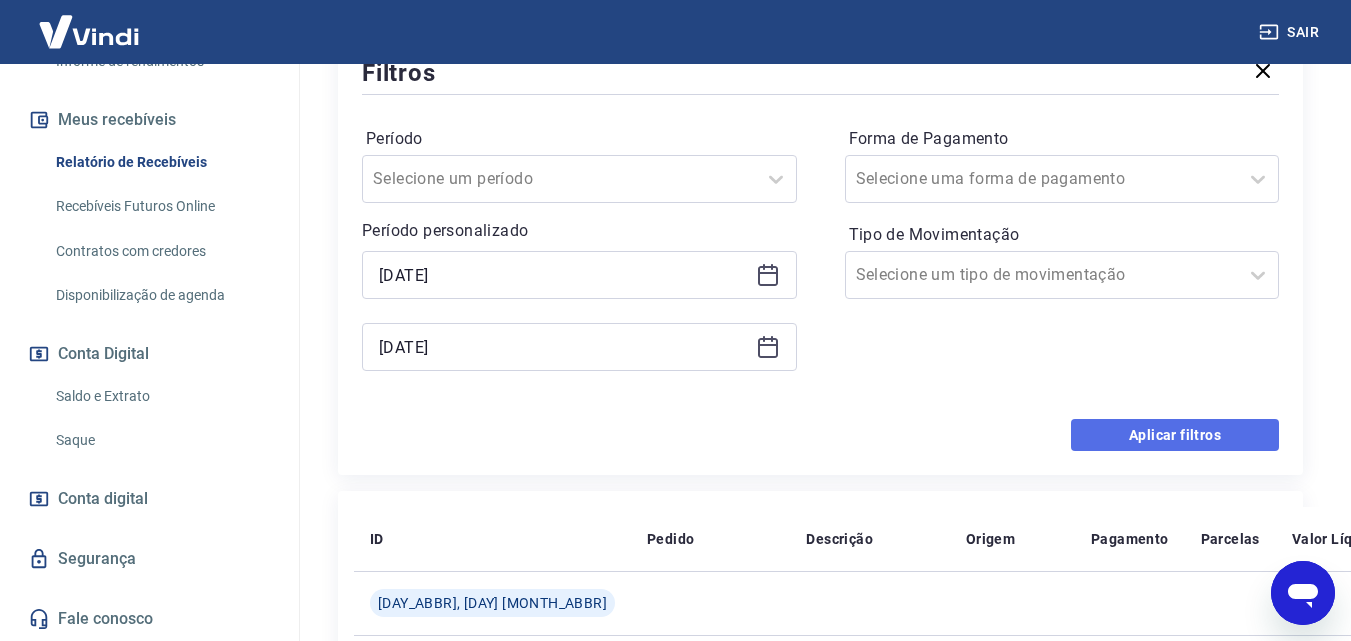 click on "Aplicar filtros" at bounding box center [1175, 435] 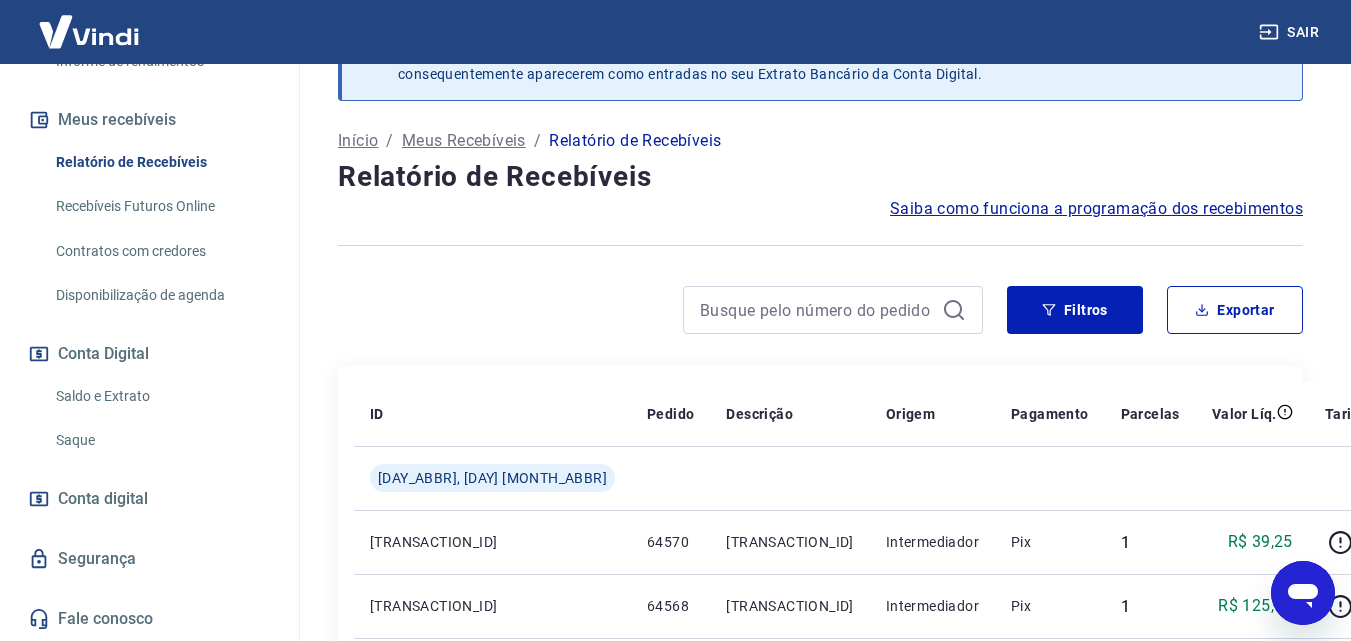 scroll, scrollTop: 0, scrollLeft: 0, axis: both 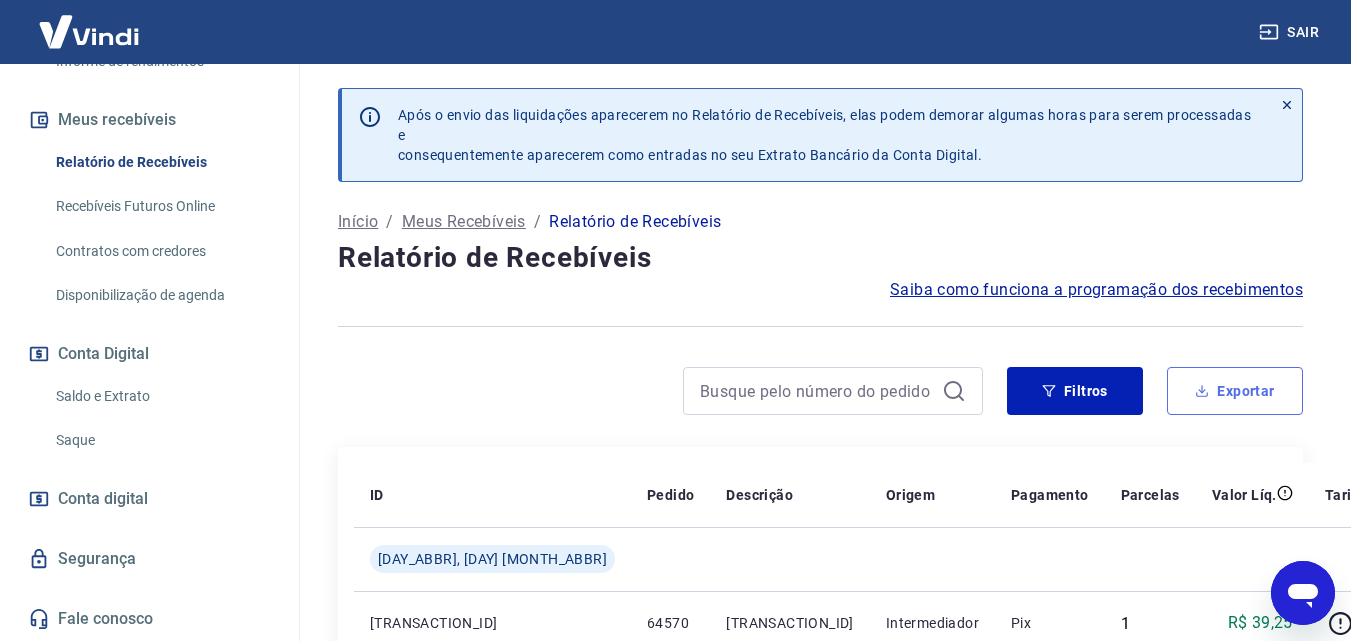 click on "Exportar" at bounding box center [1235, 391] 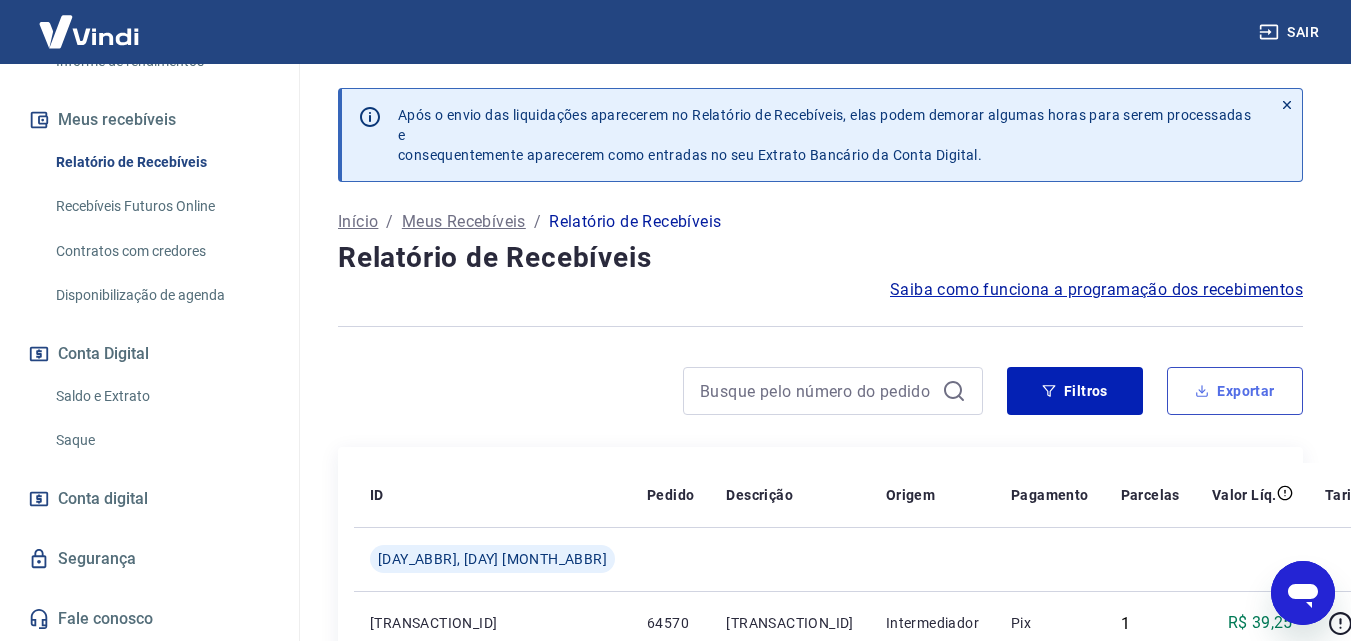 type on "[DATE]" 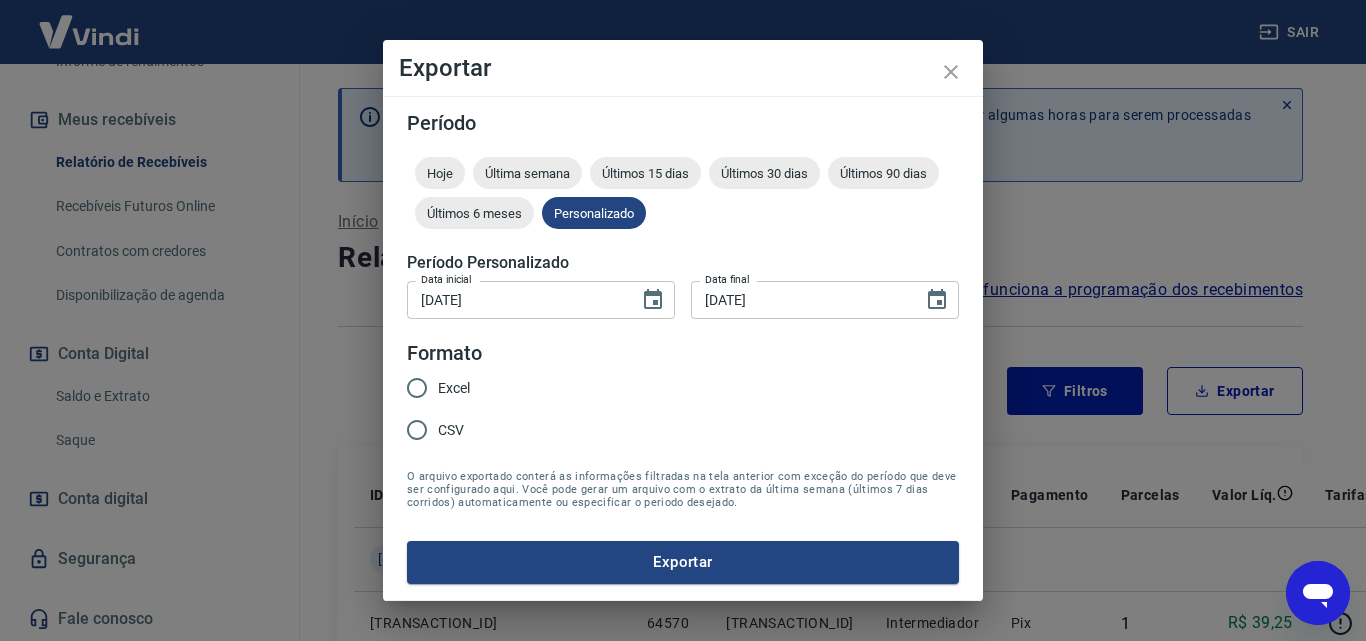 click on "Excel" at bounding box center (417, 388) 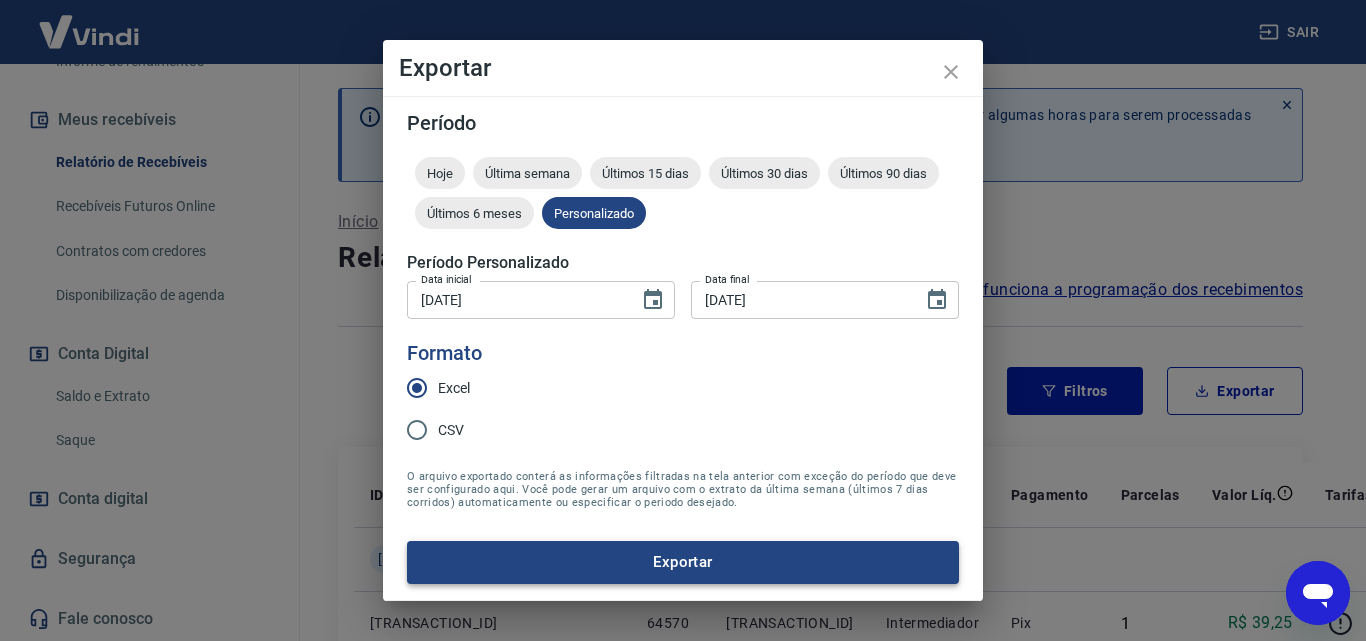click on "Exportar" at bounding box center (683, 562) 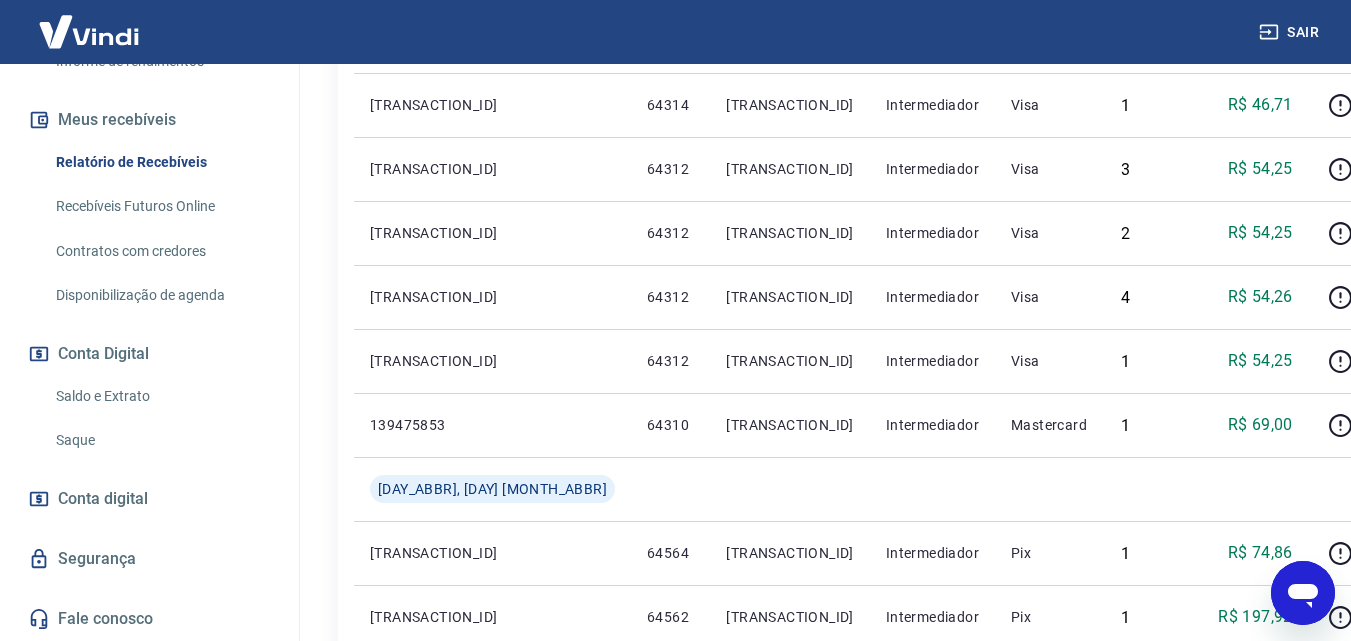 scroll, scrollTop: 900, scrollLeft: 0, axis: vertical 